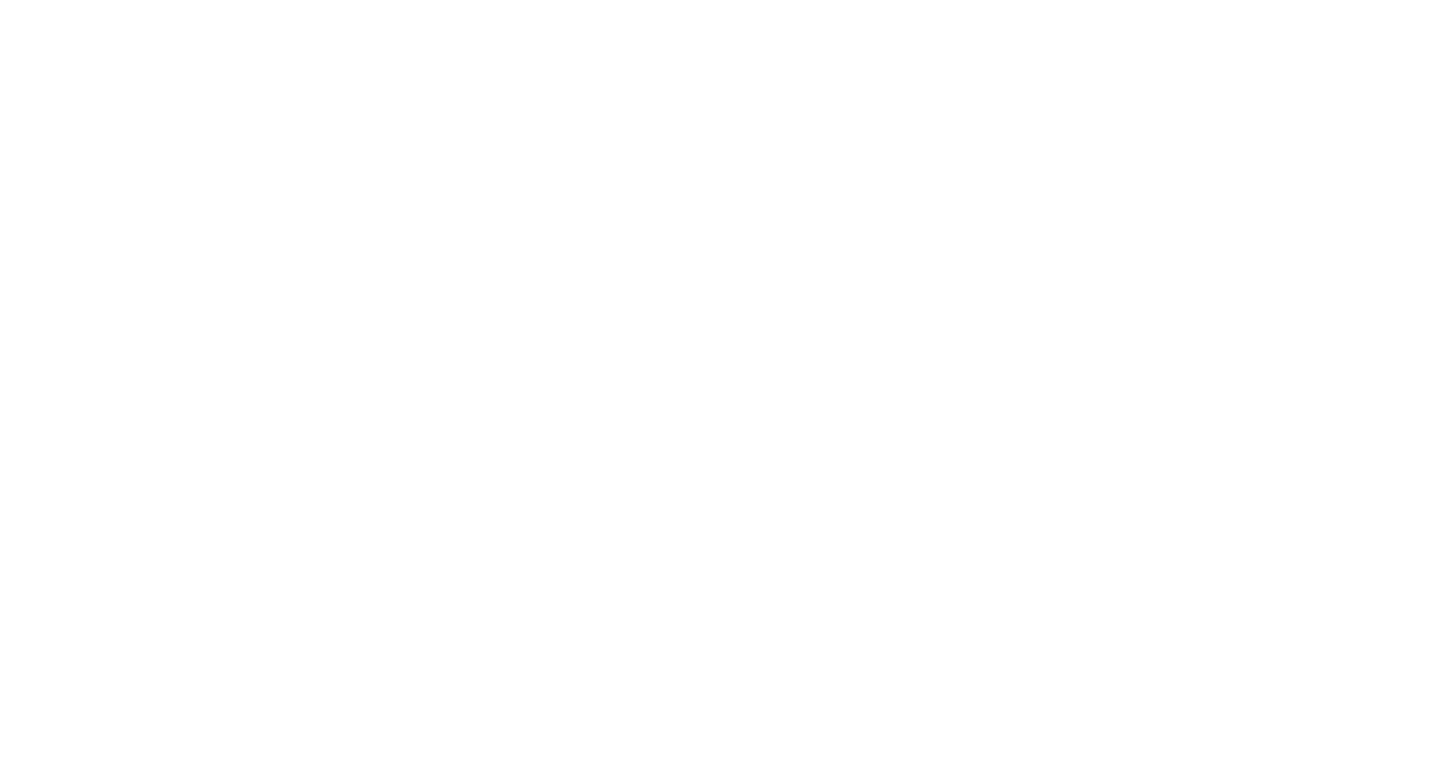 scroll, scrollTop: 0, scrollLeft: 0, axis: both 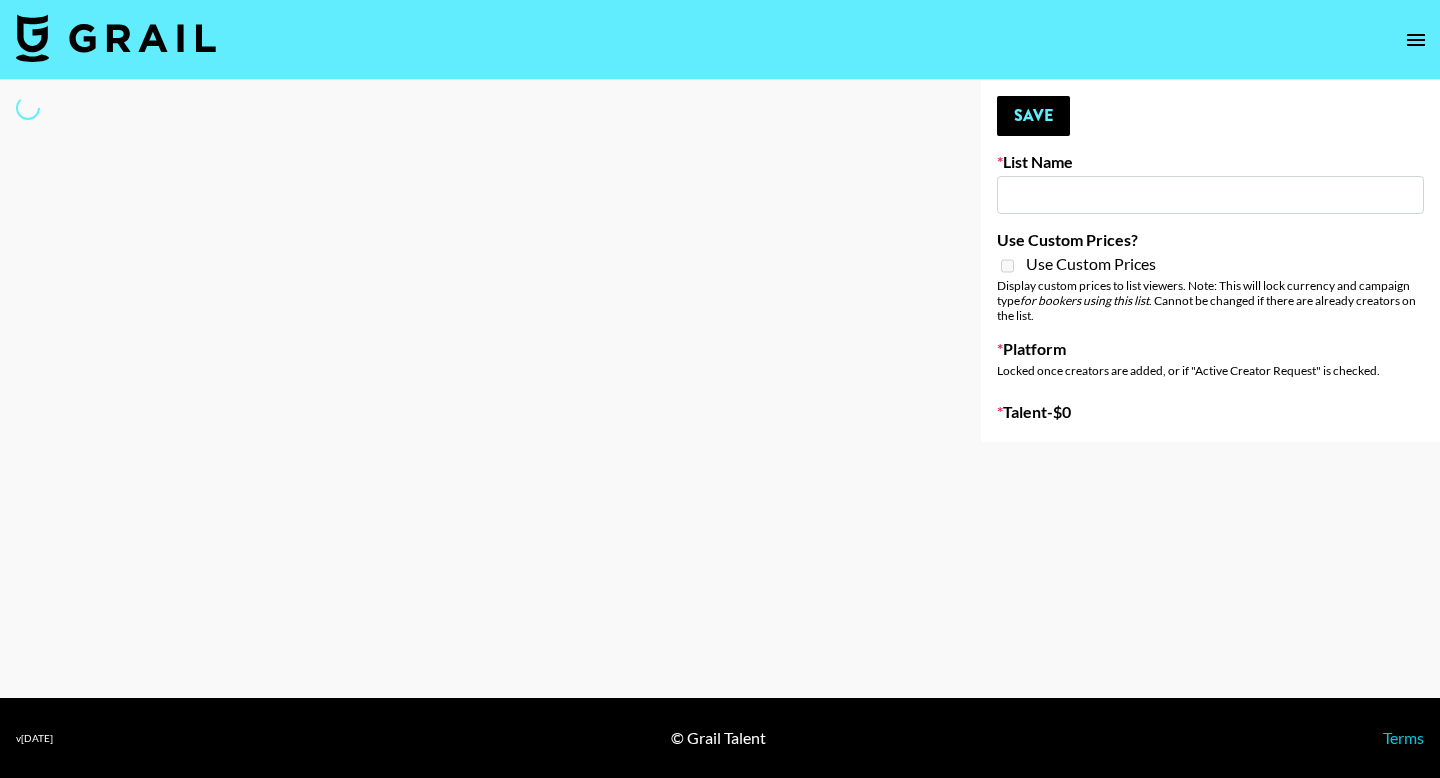 click at bounding box center (1210, 195) 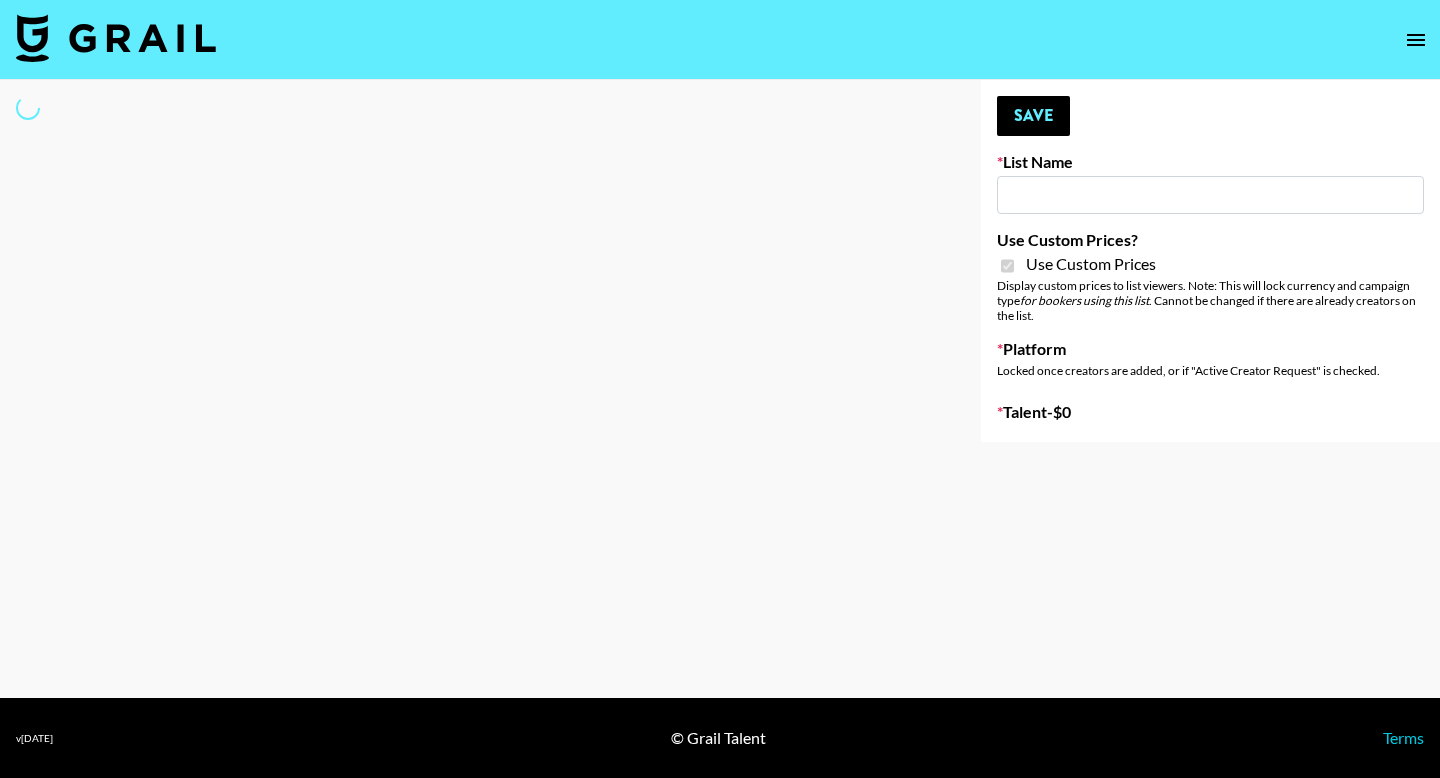 type on "Simple App 18/07" 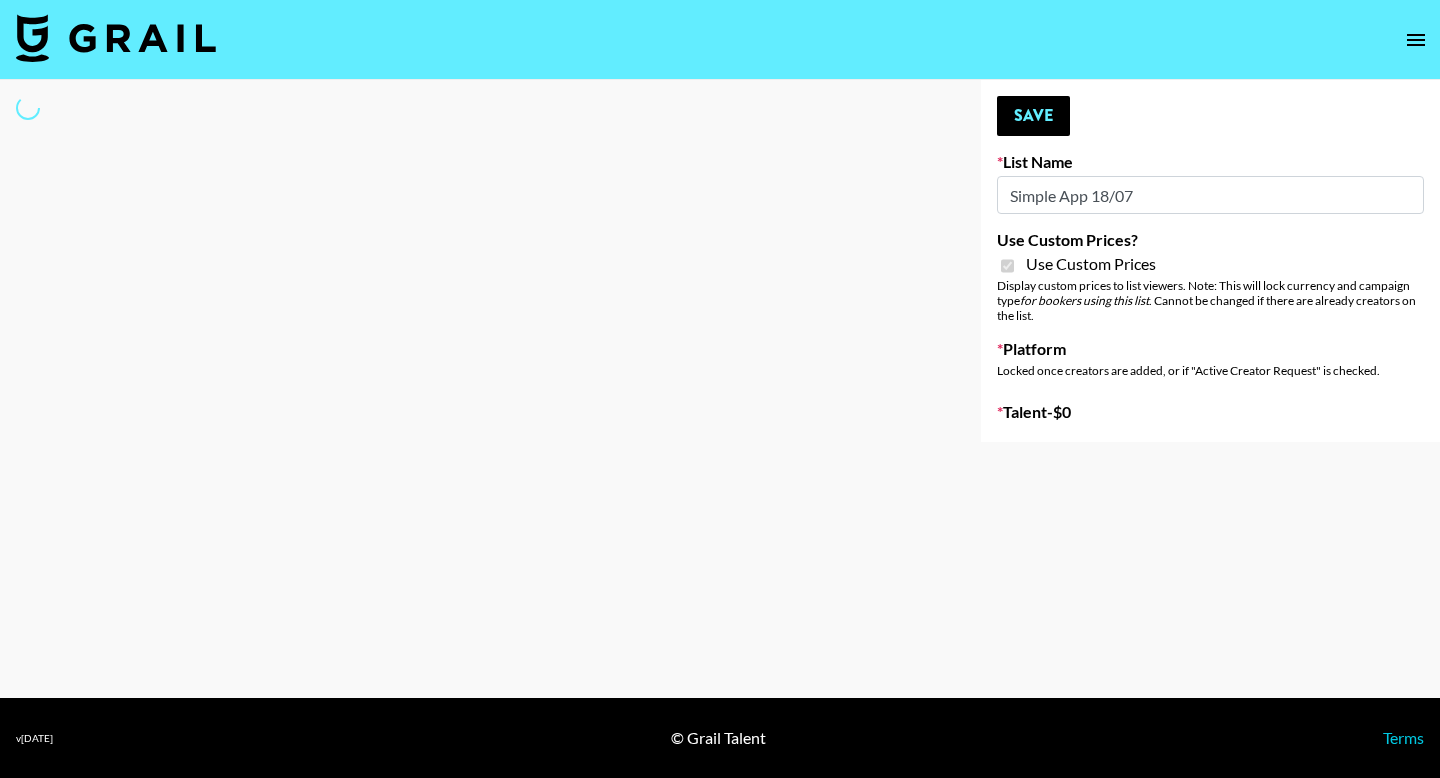 select on "Brand" 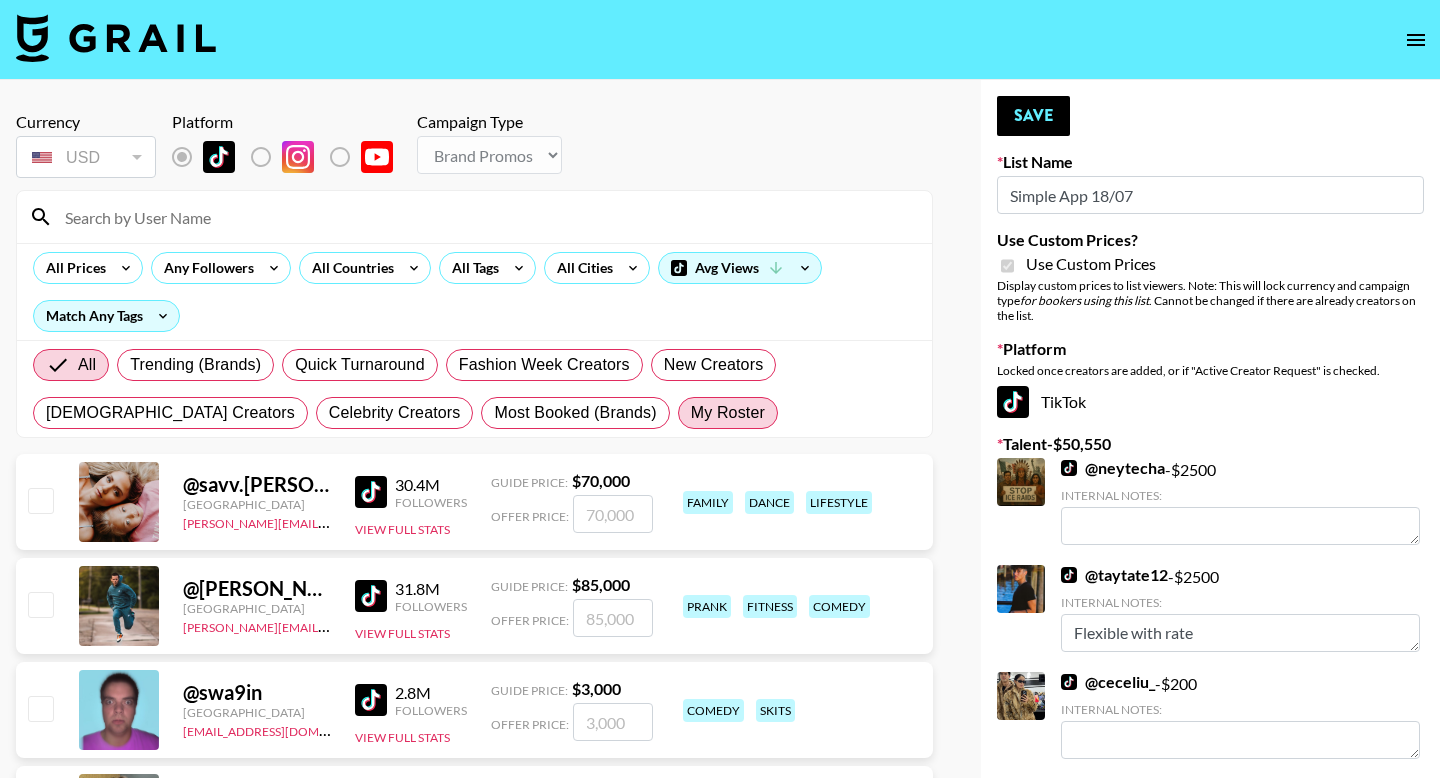 click on "My Roster" at bounding box center [728, 413] 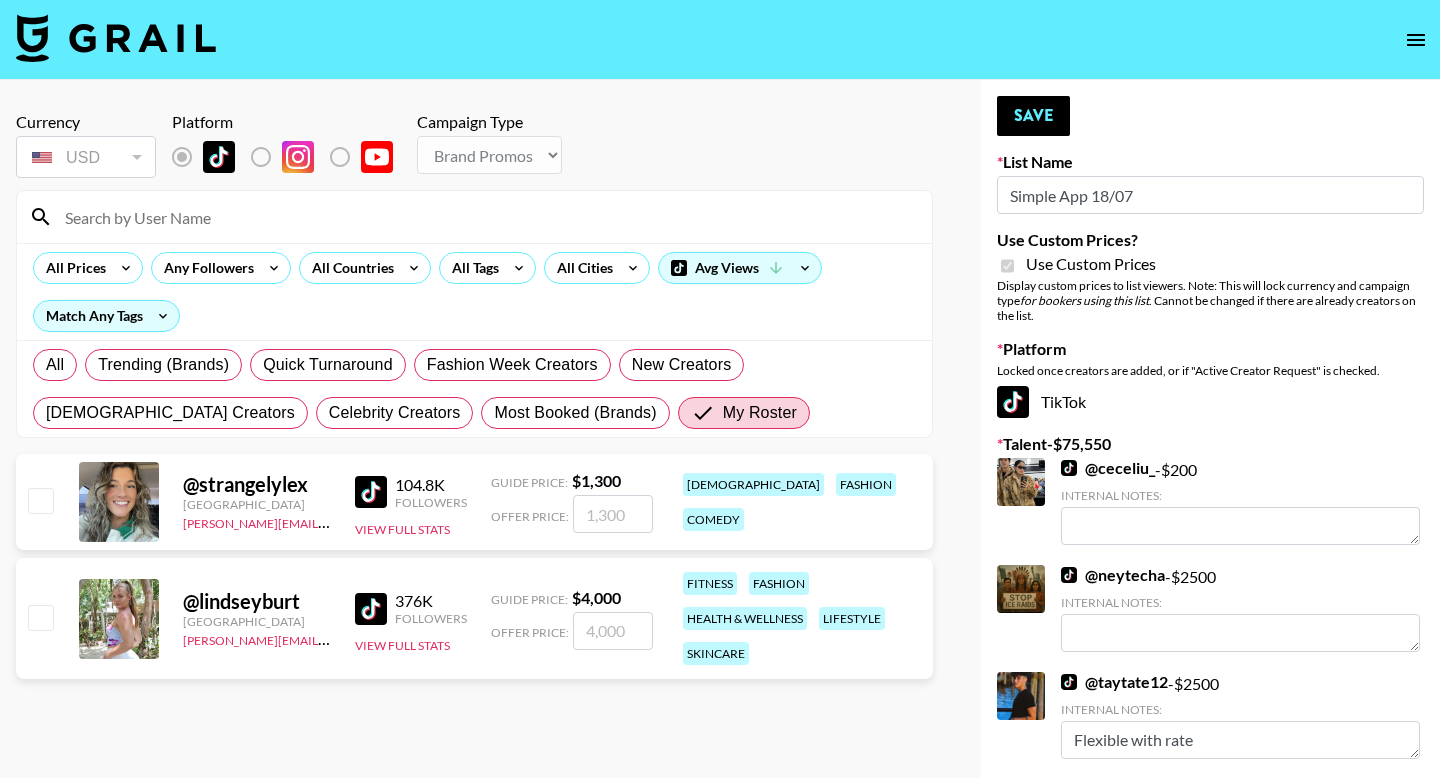 click at bounding box center (40, 617) 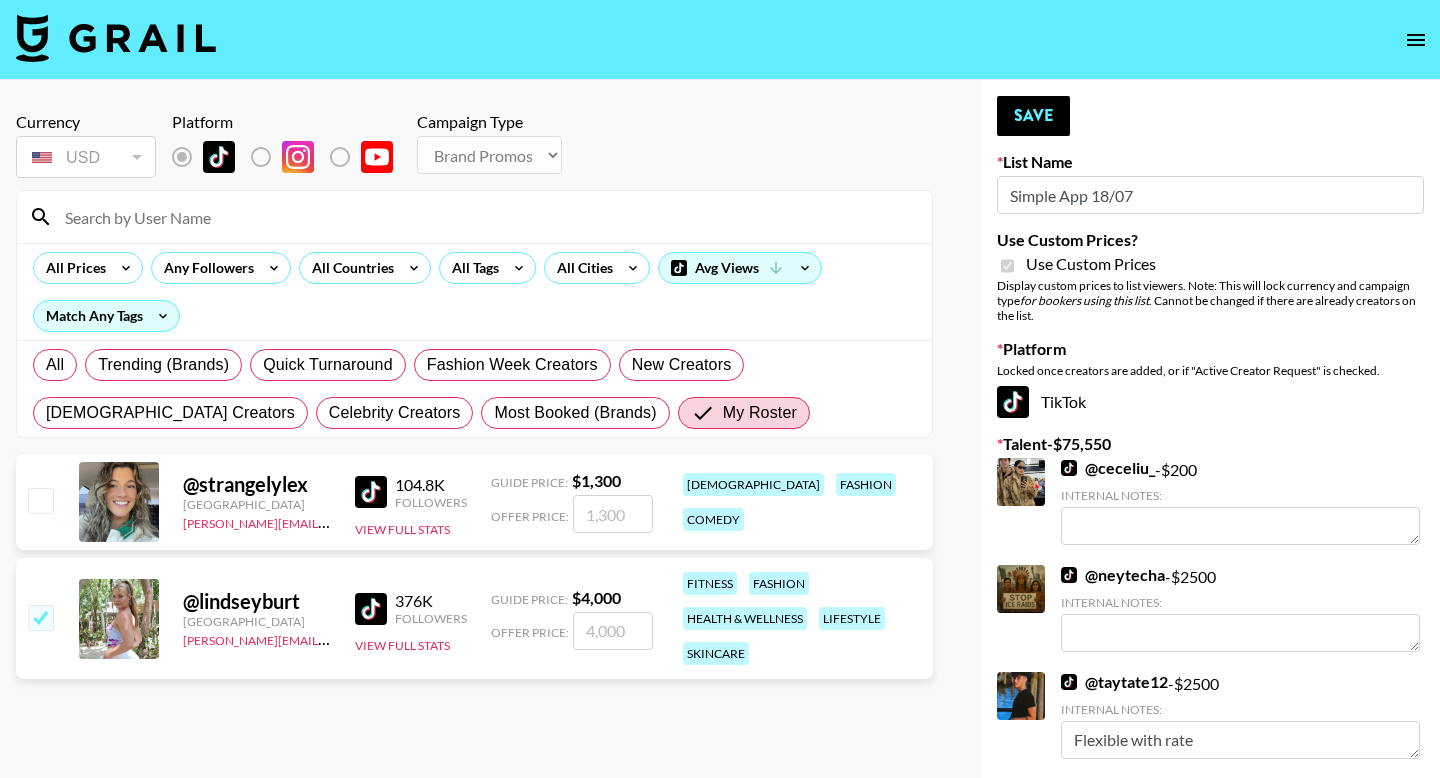 checkbox on "true" 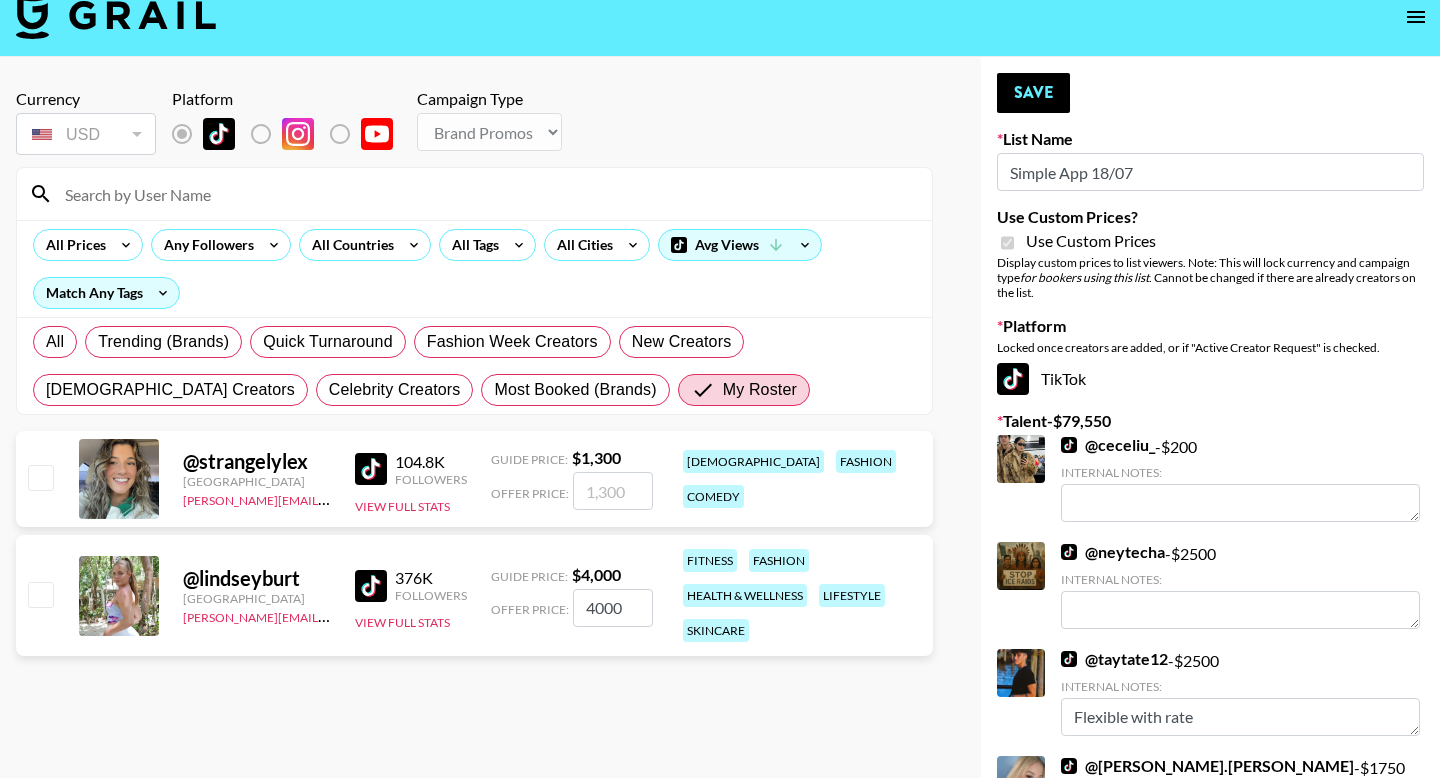 checkbox on "false" 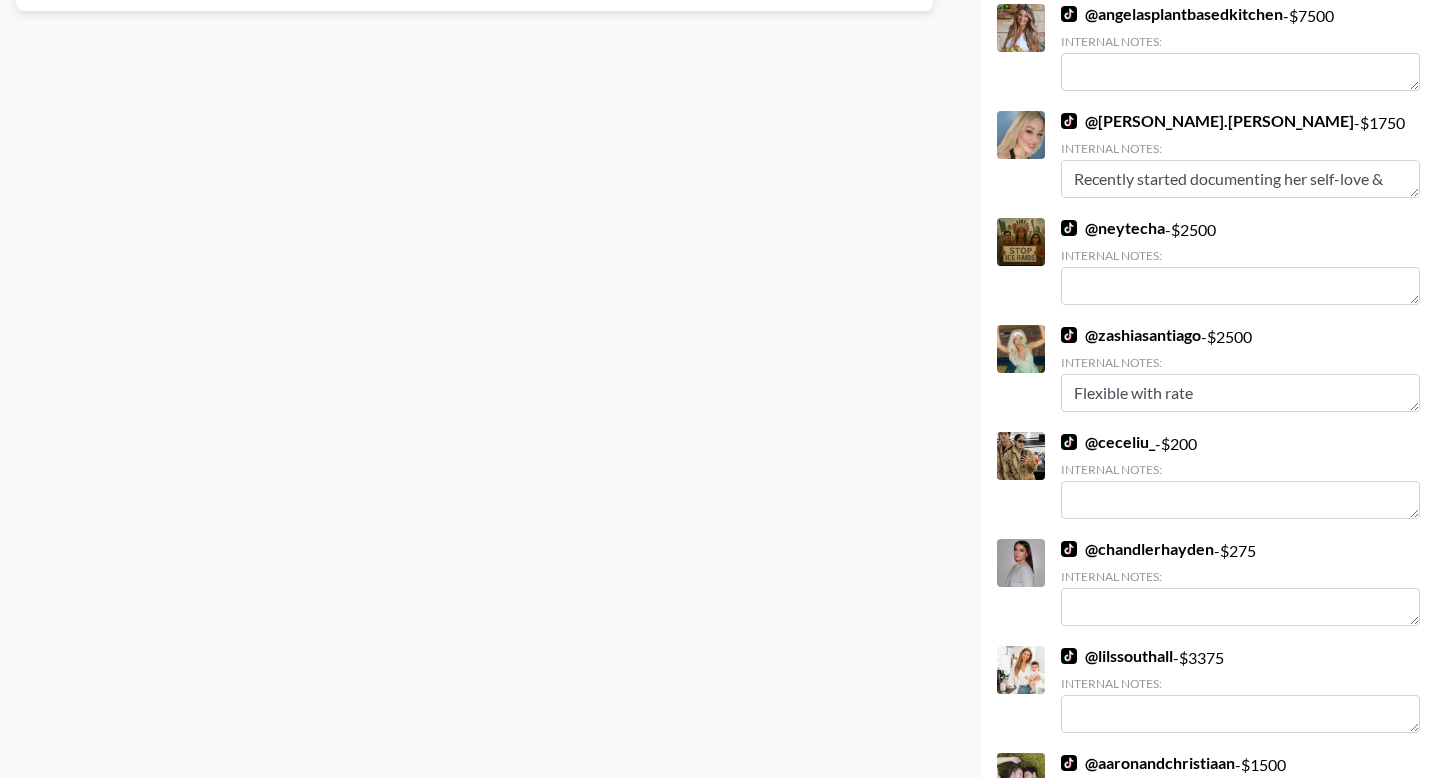 scroll, scrollTop: 0, scrollLeft: 0, axis: both 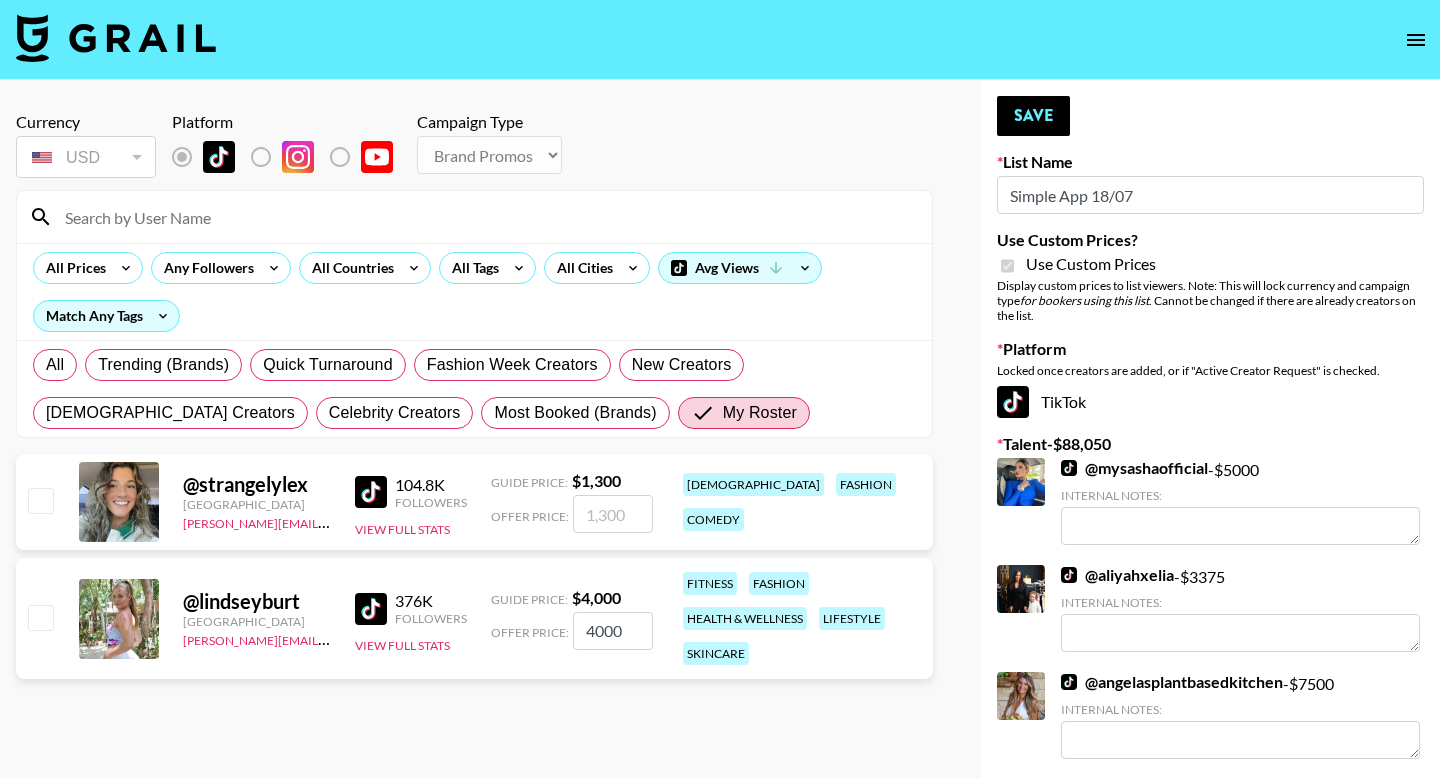 click on "4000" at bounding box center (613, 631) 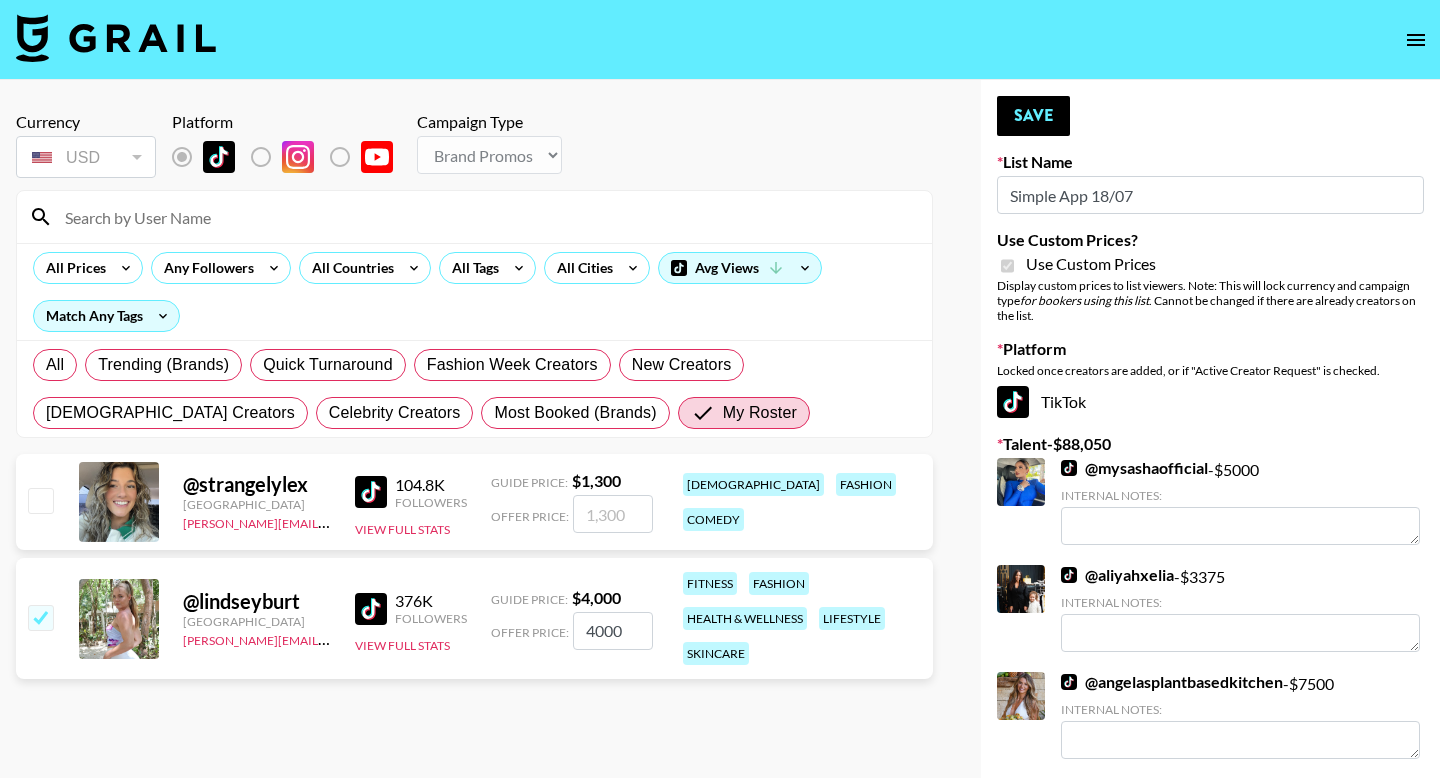 type on "400" 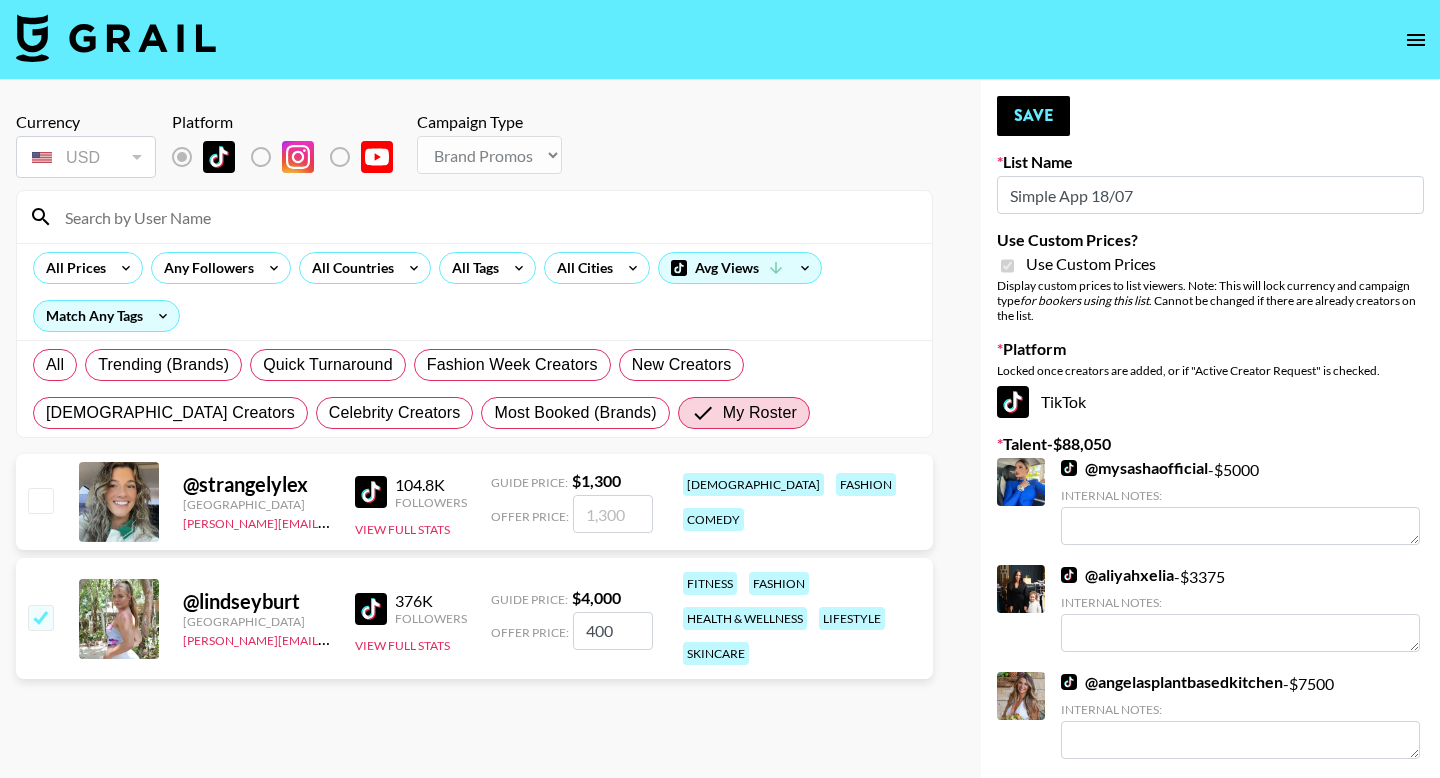 checkbox on "true" 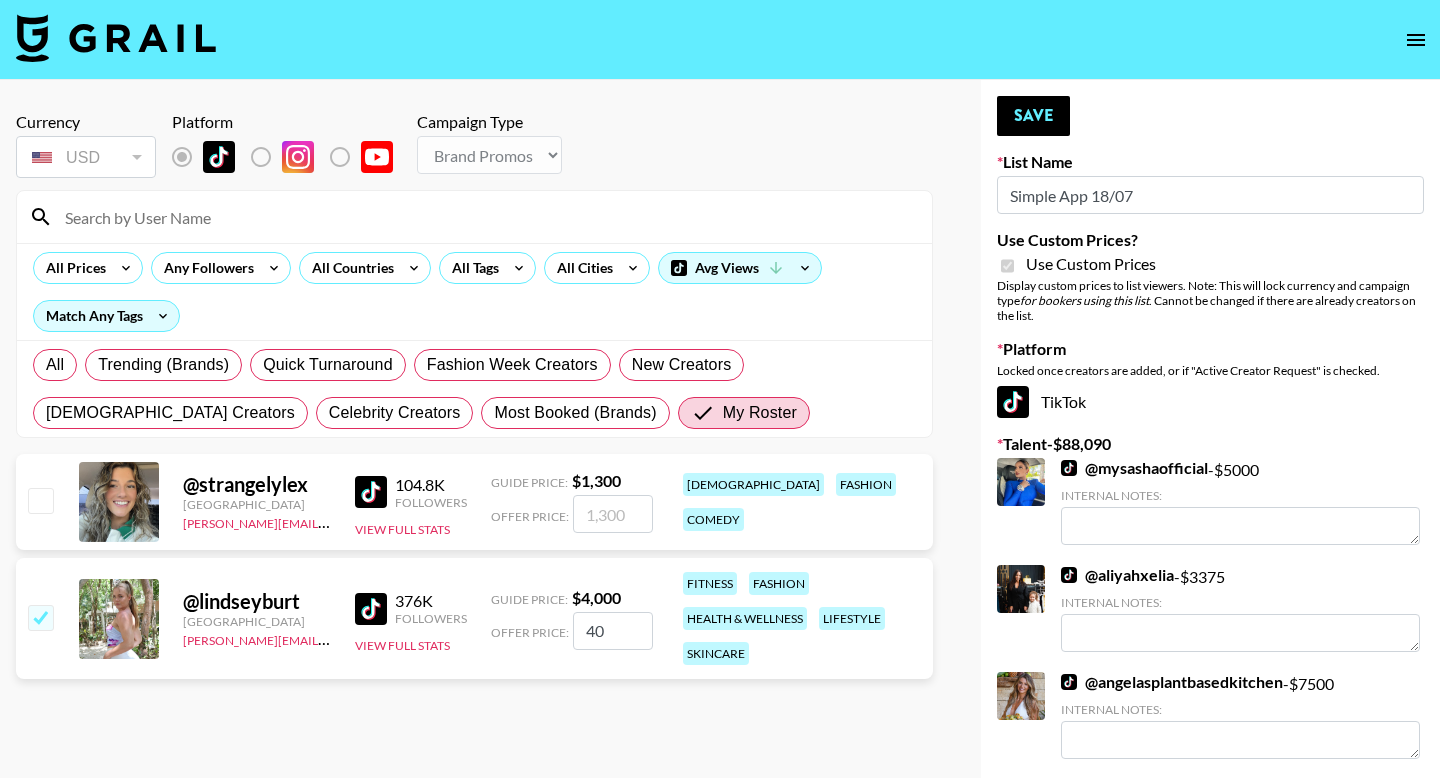 type on "4" 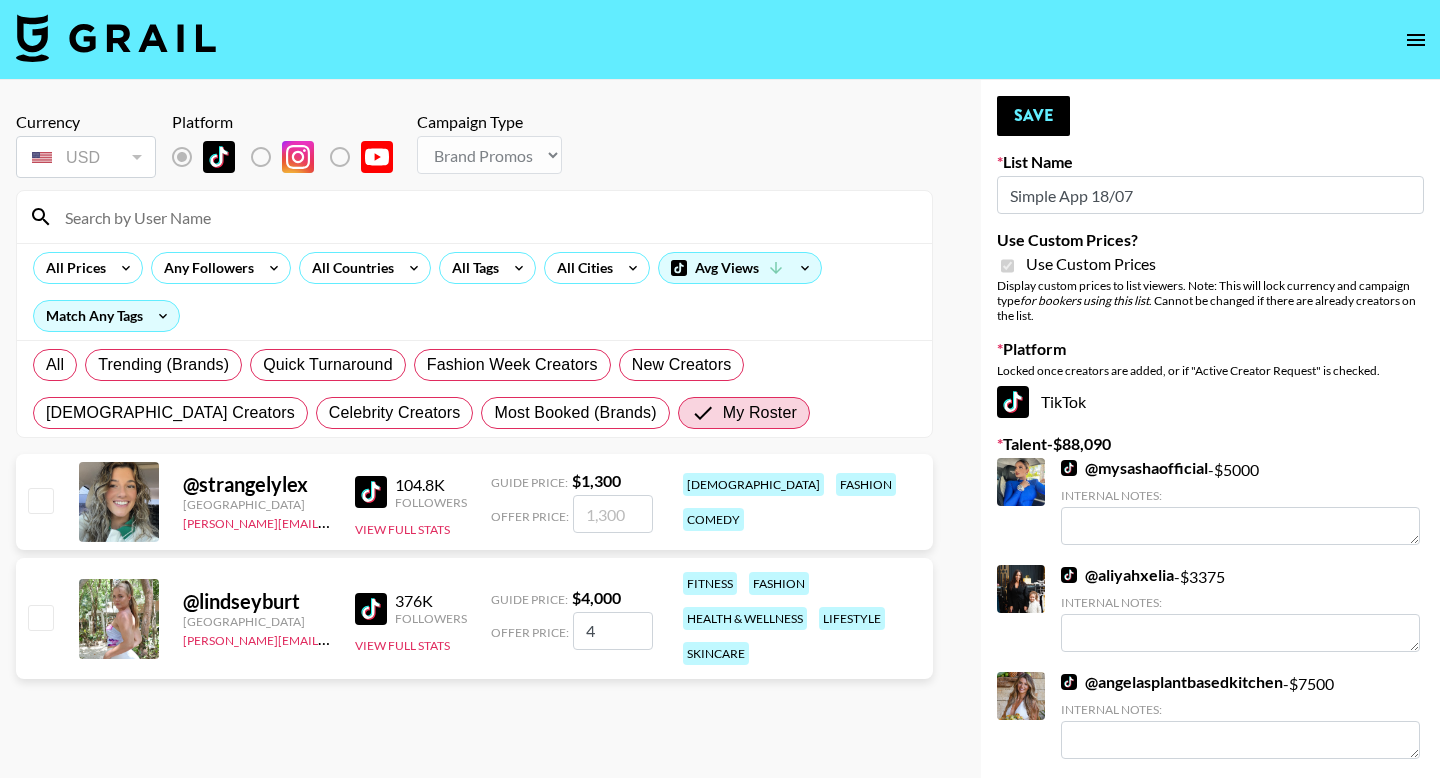 checkbox on "false" 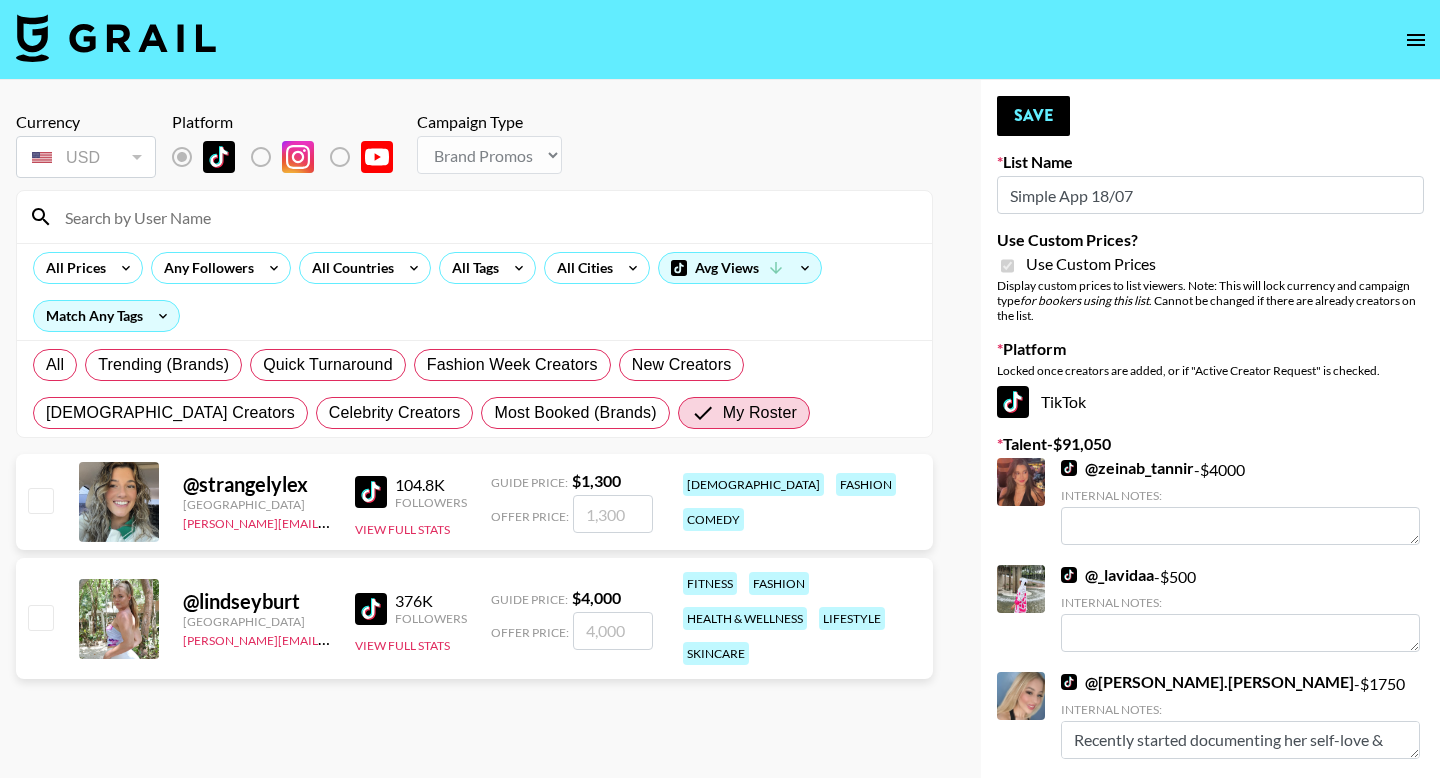 checkbox on "true" 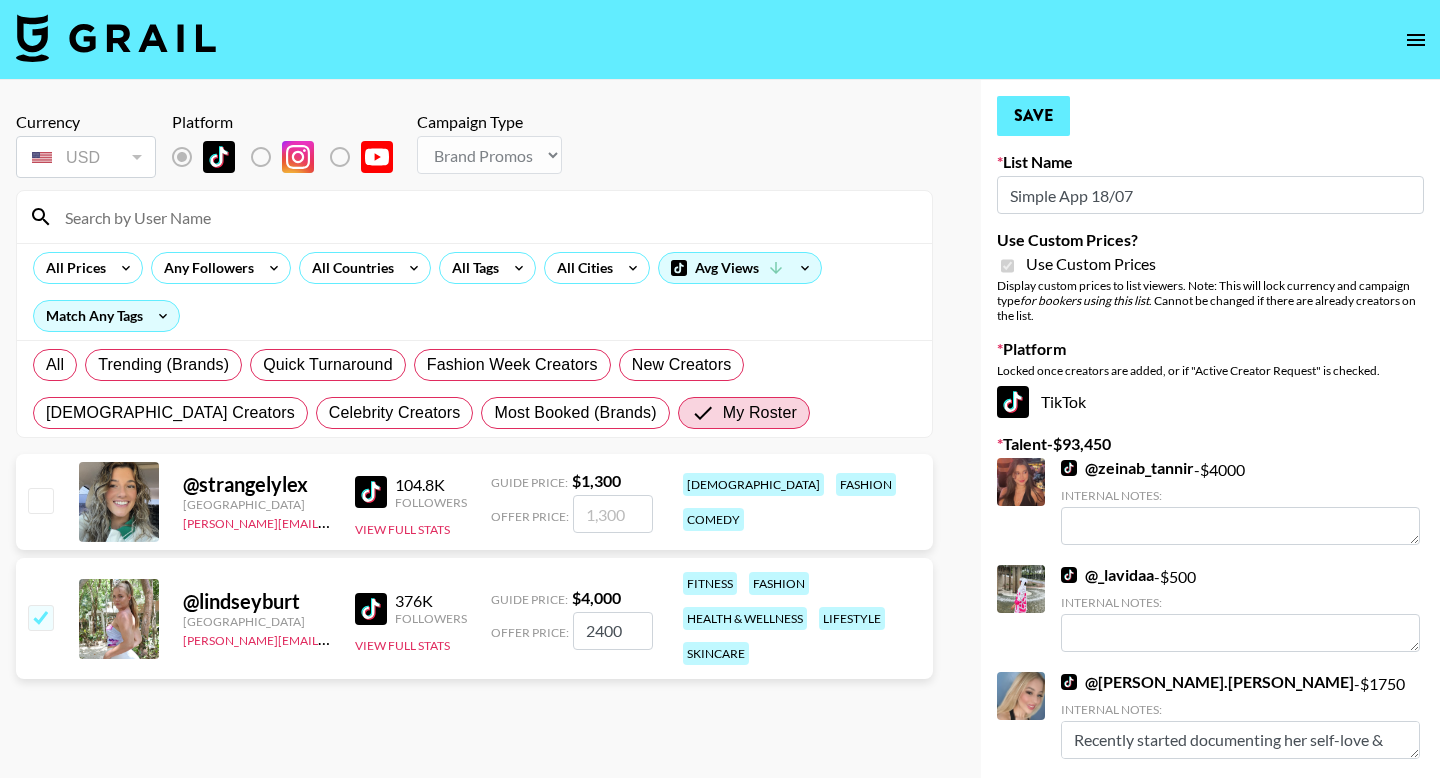 type on "2400" 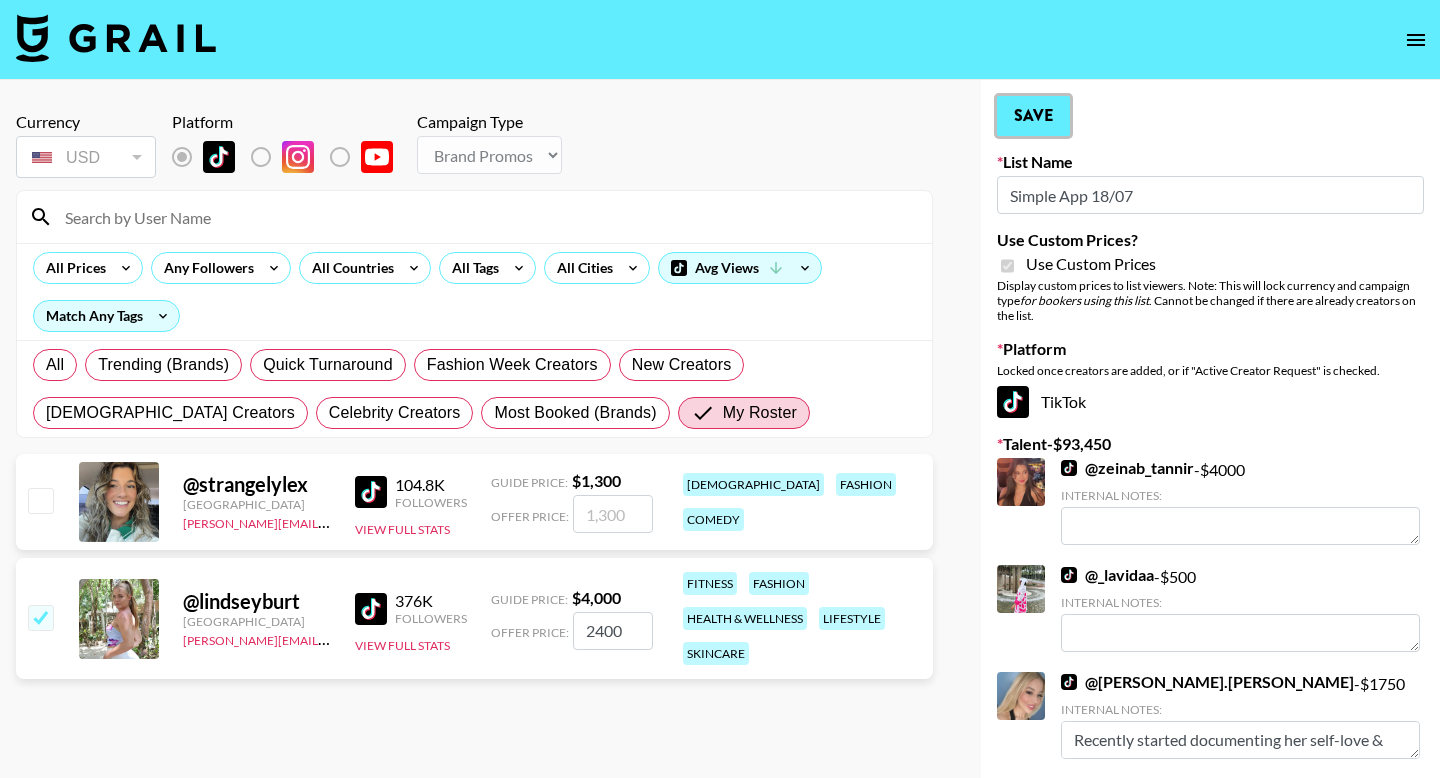 click on "Save" at bounding box center [1033, 116] 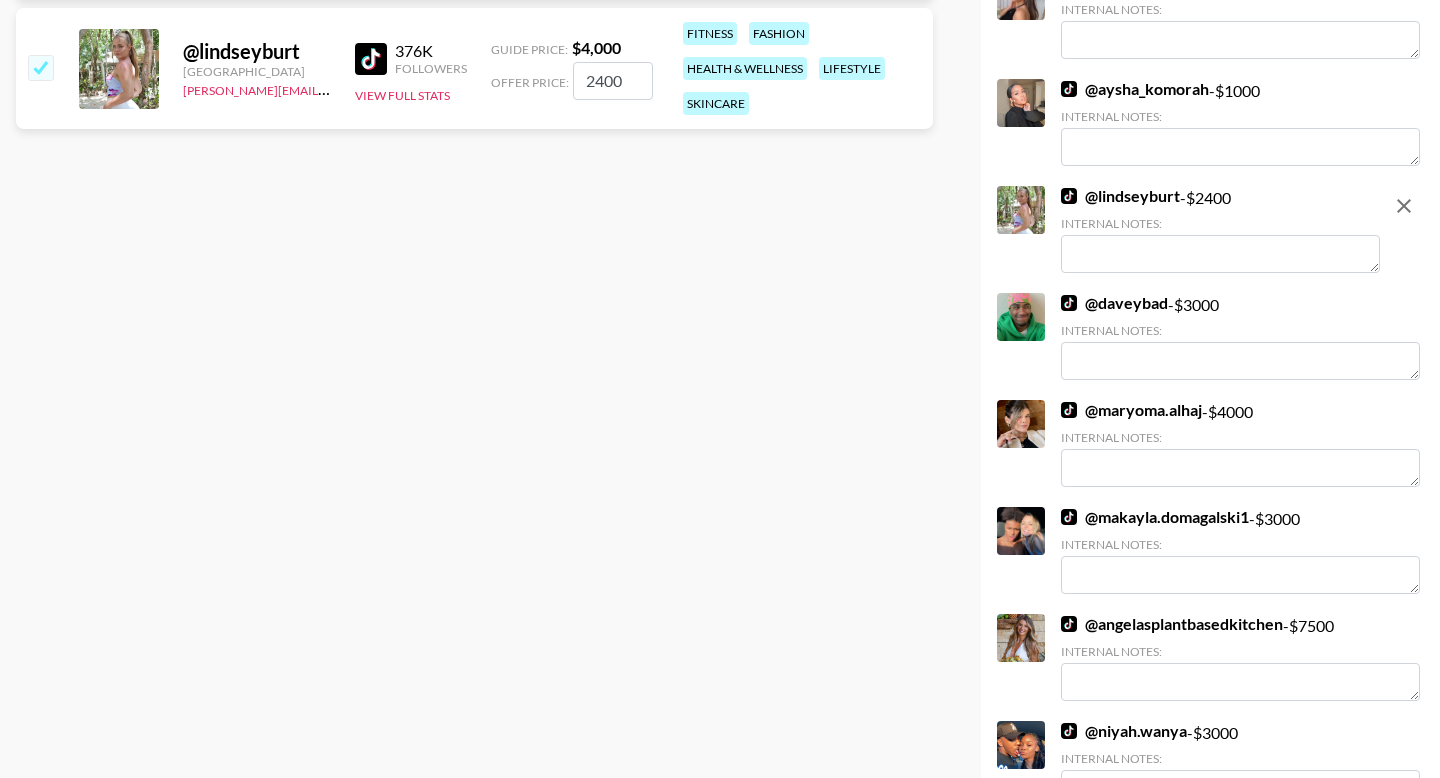 scroll, scrollTop: 548, scrollLeft: 0, axis: vertical 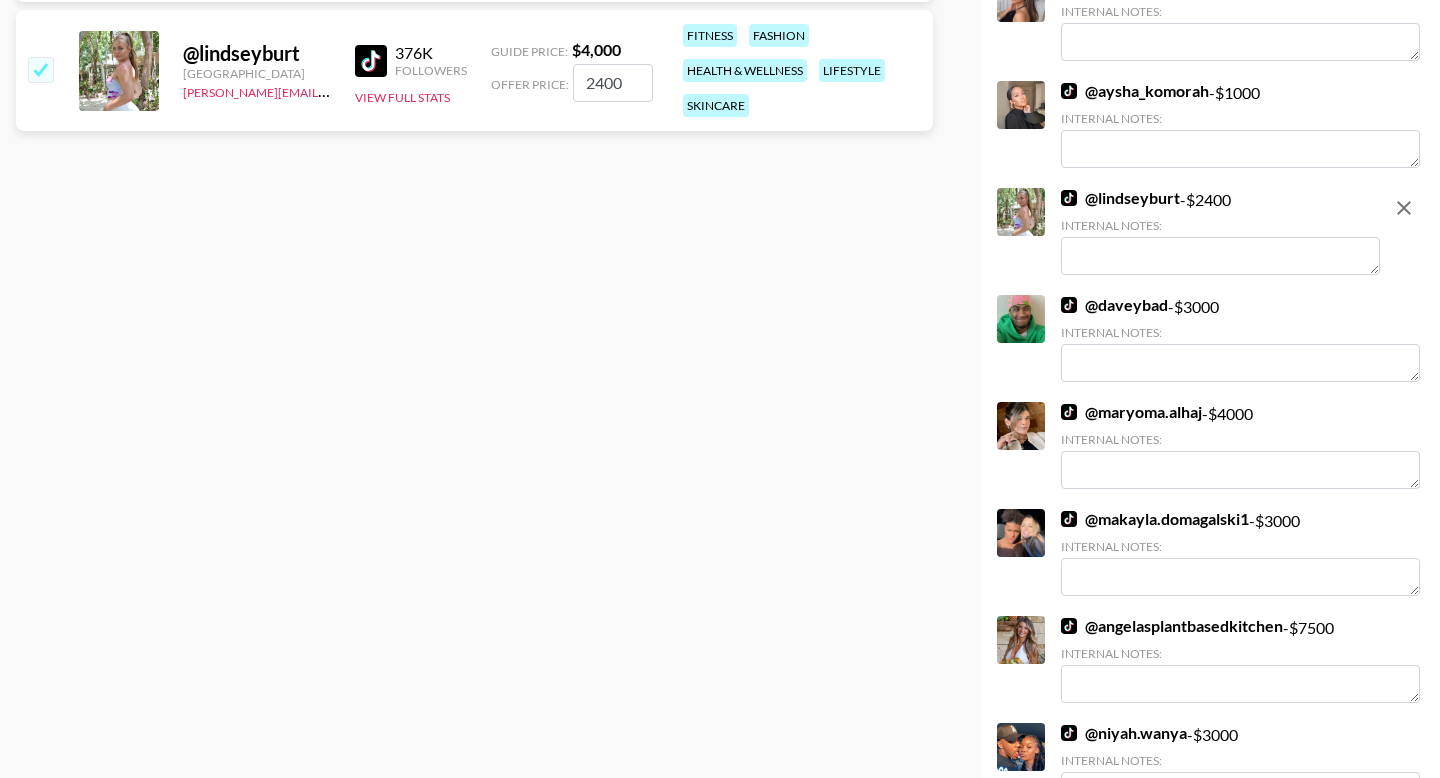 click at bounding box center [1220, 256] 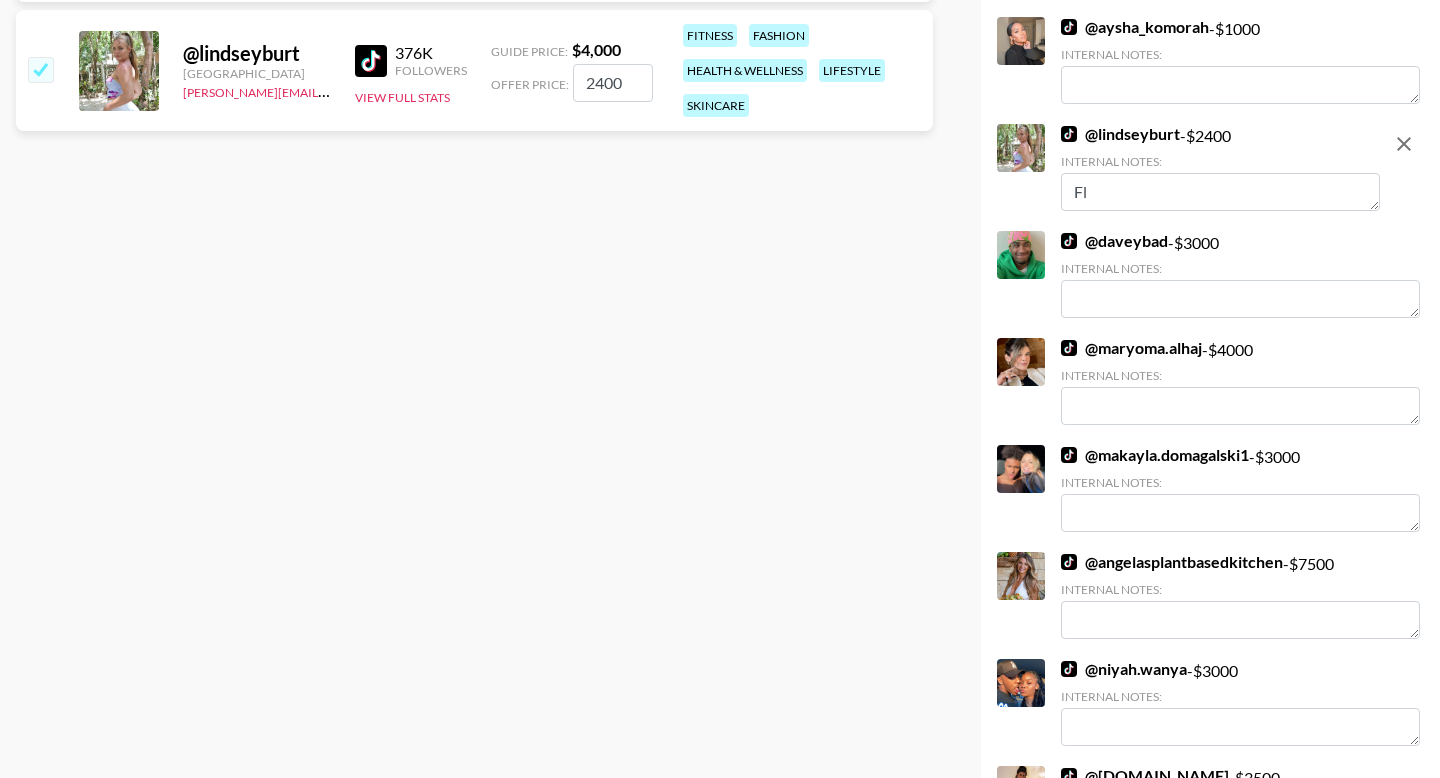 type on "F" 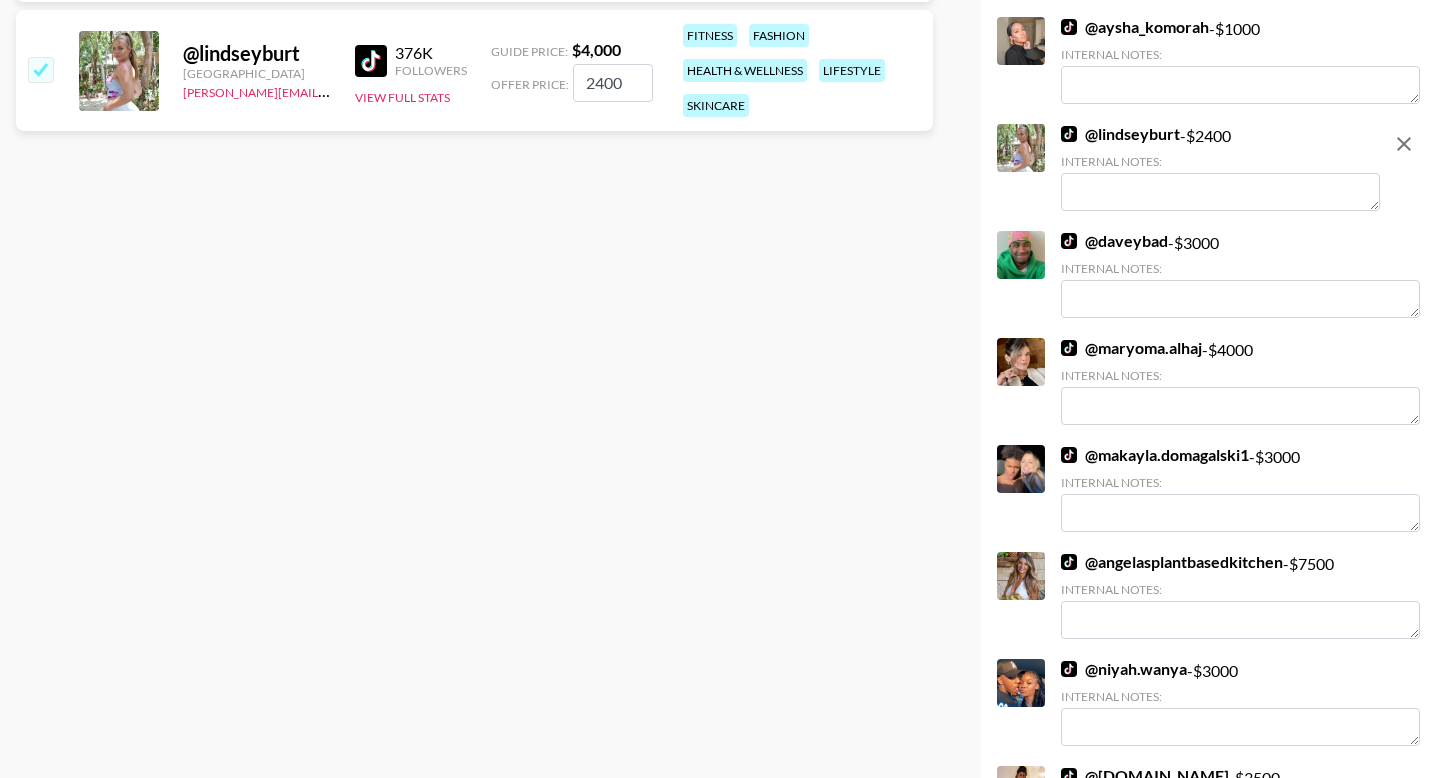 type on "i" 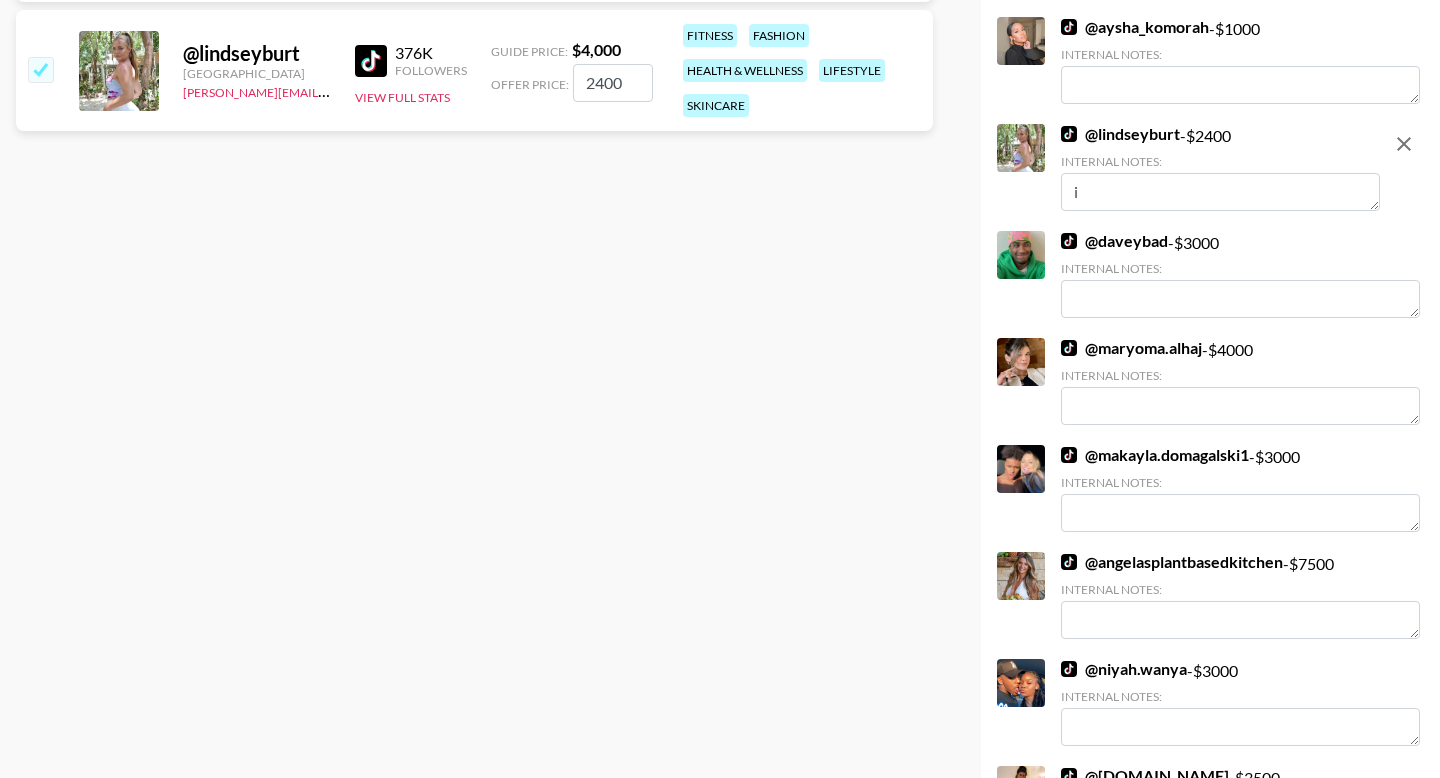type 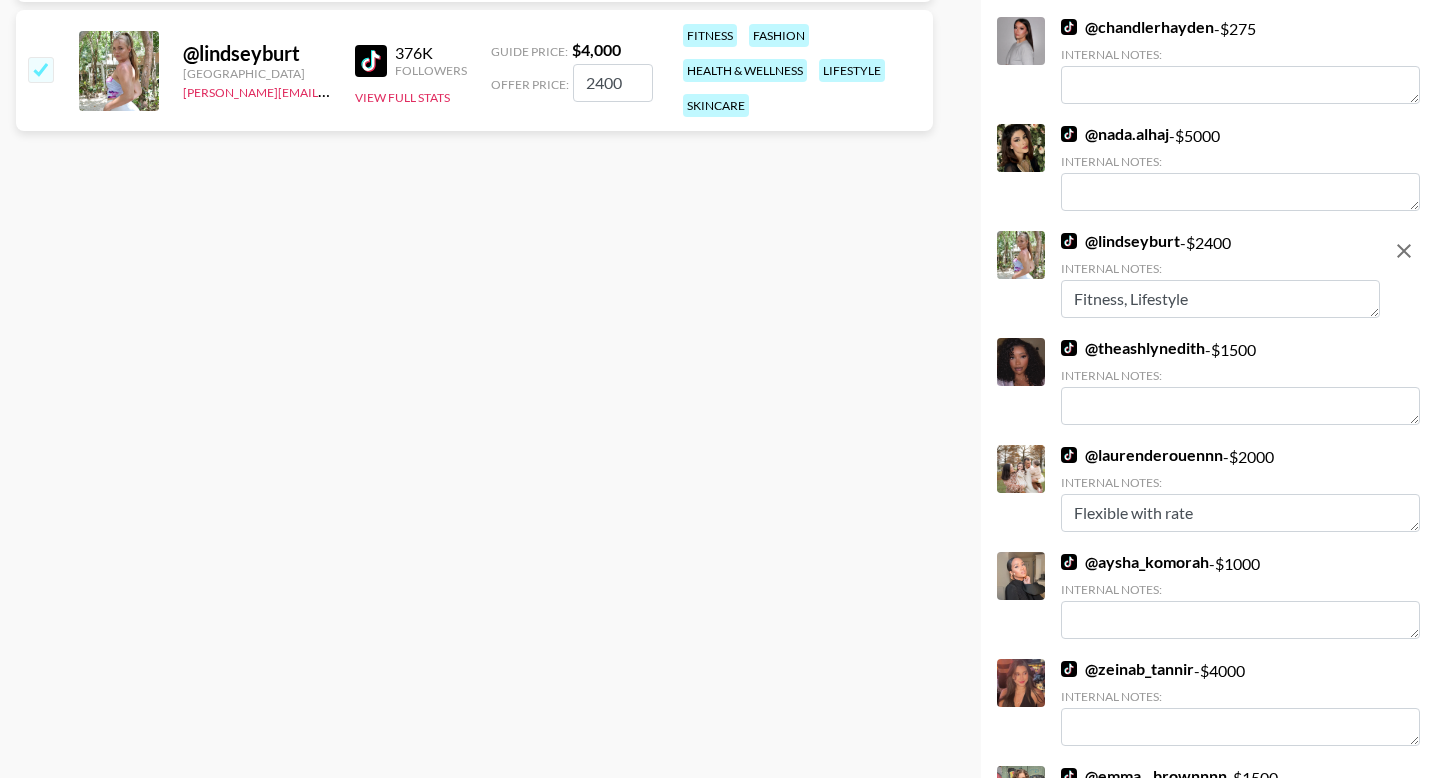 drag, startPoint x: 1223, startPoint y: 303, endPoint x: 1127, endPoint y: 299, distance: 96.0833 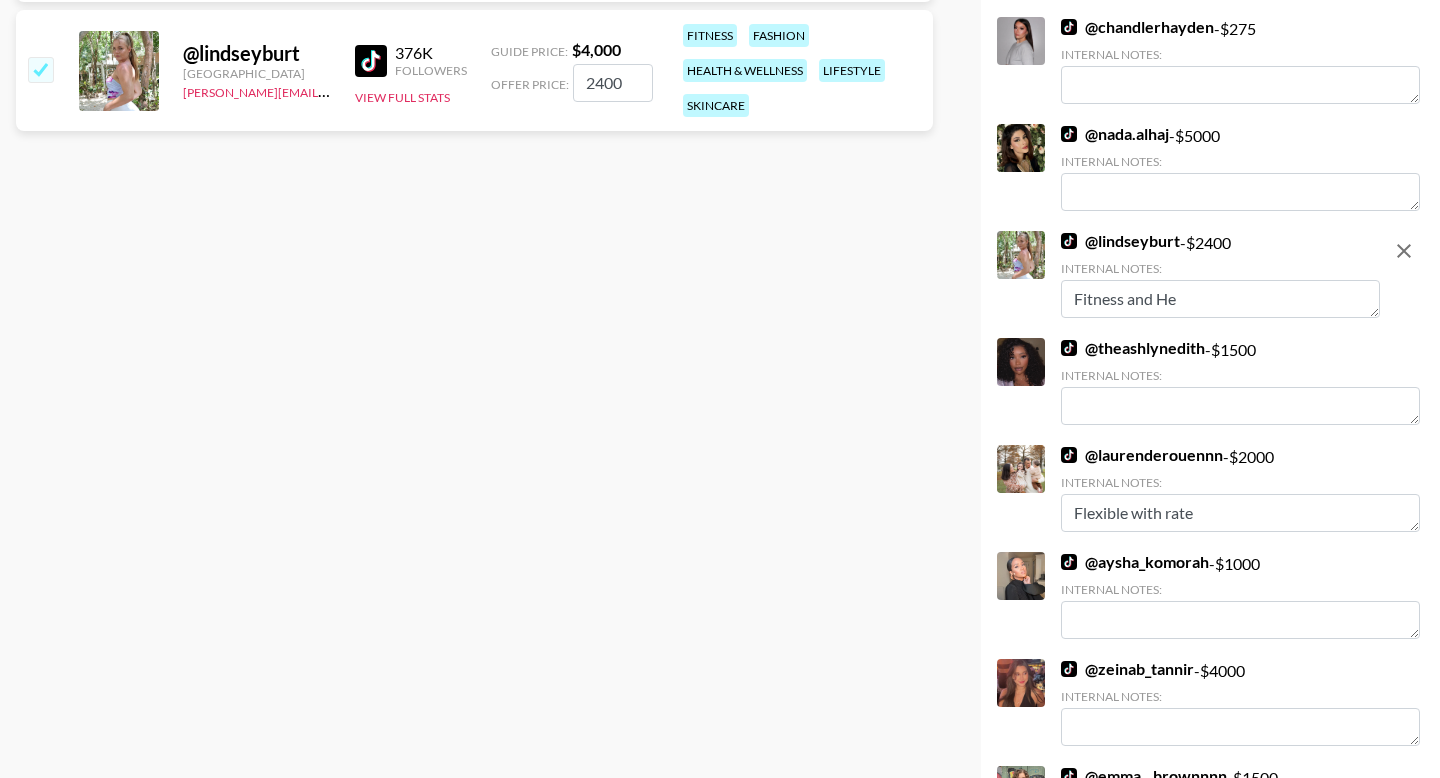 type on "Fitness and Hel" 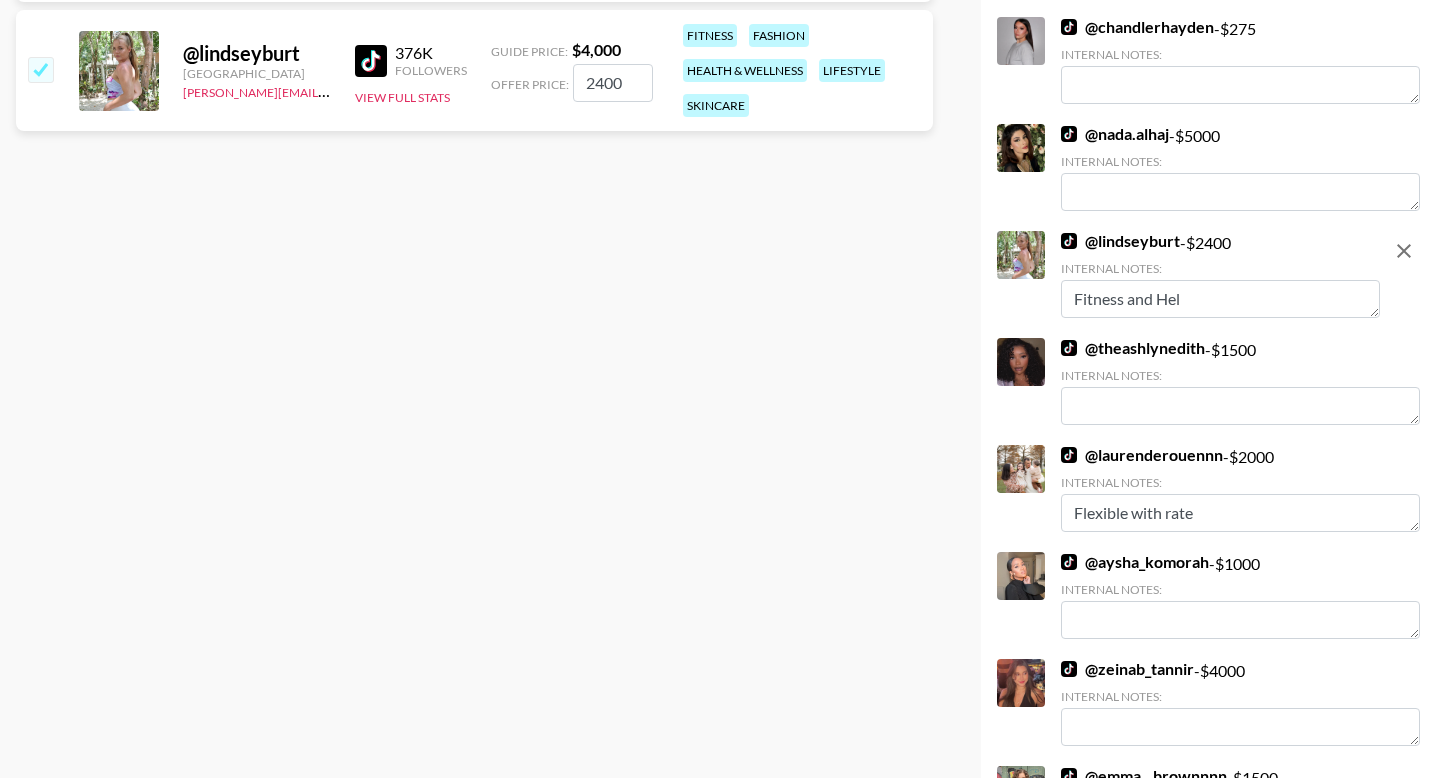 type 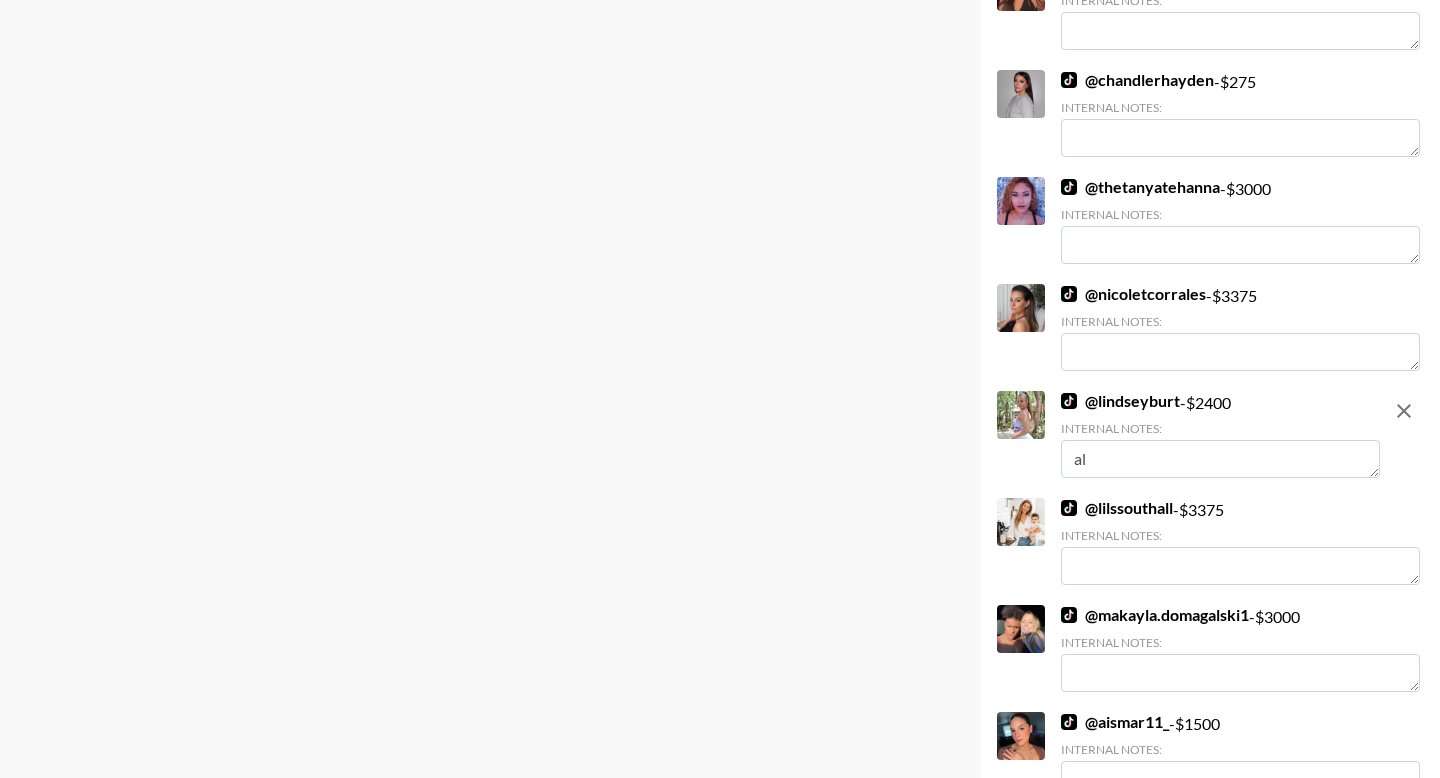 scroll, scrollTop: 1144, scrollLeft: 0, axis: vertical 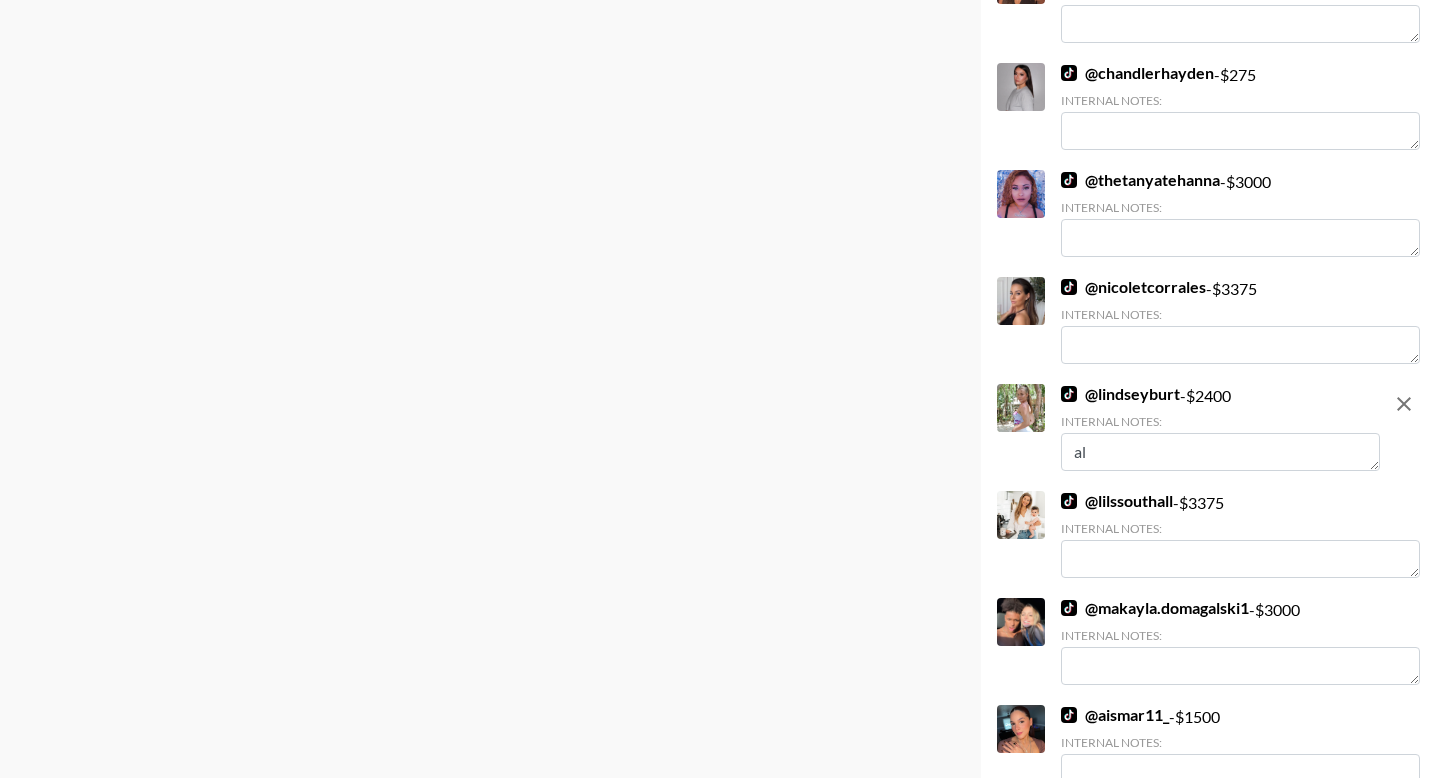 type on "a" 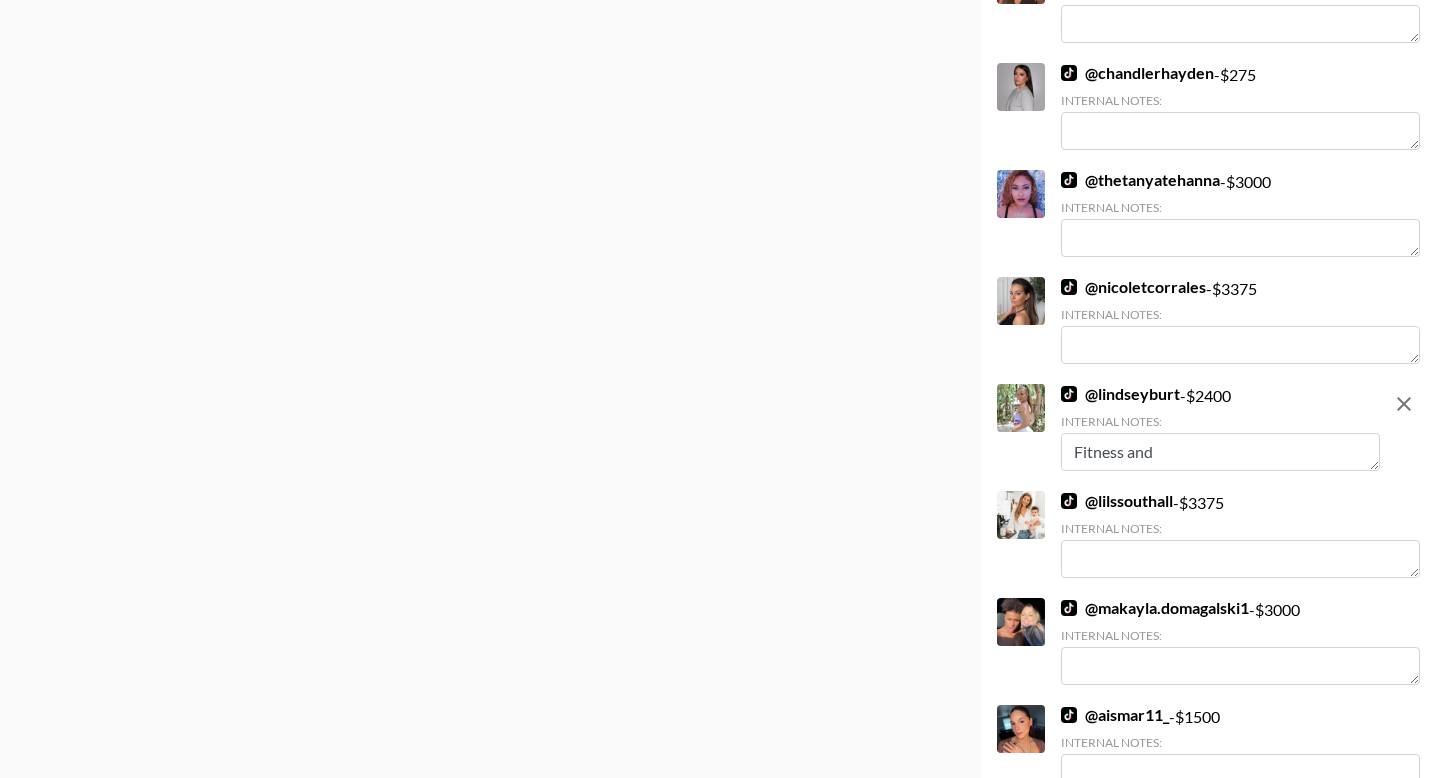 type on "Fitness and" 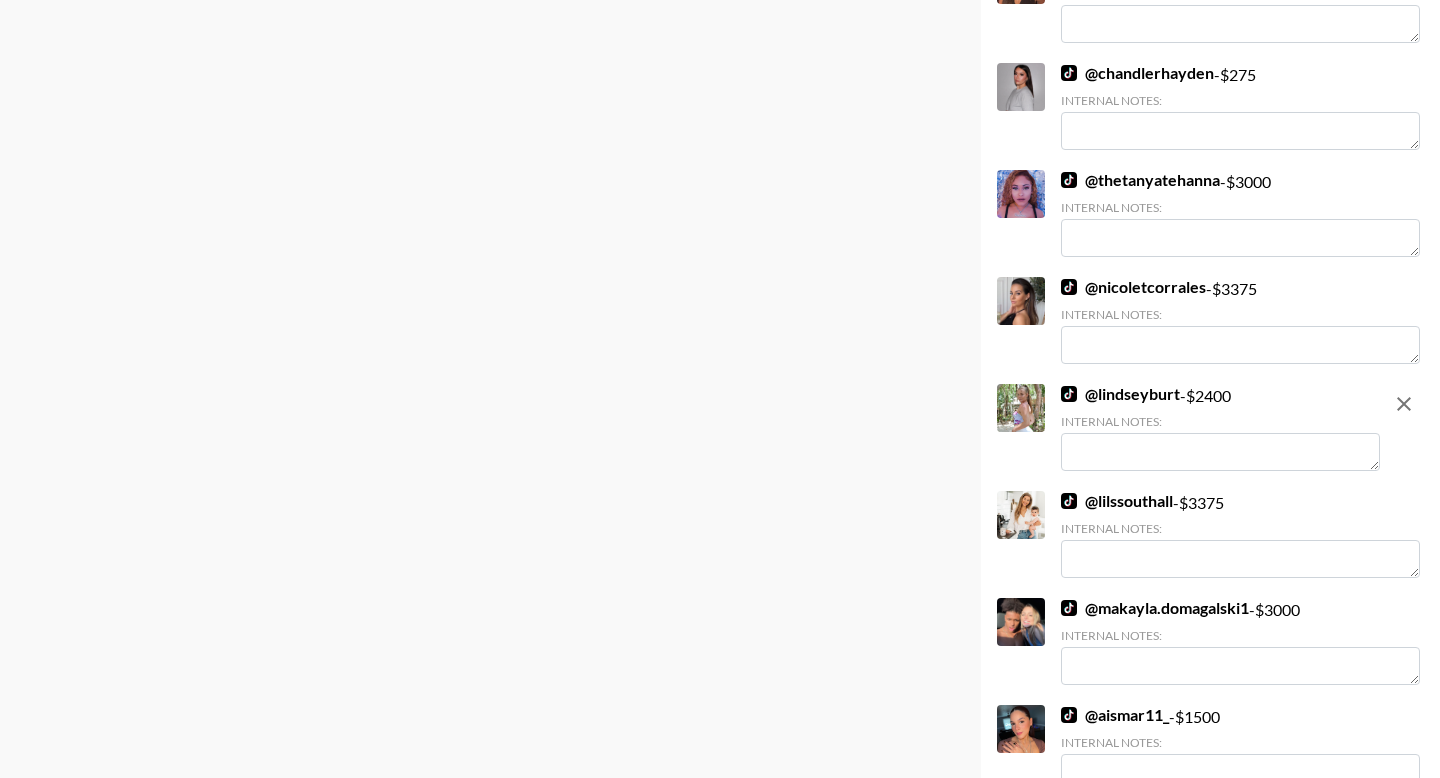 type on "H" 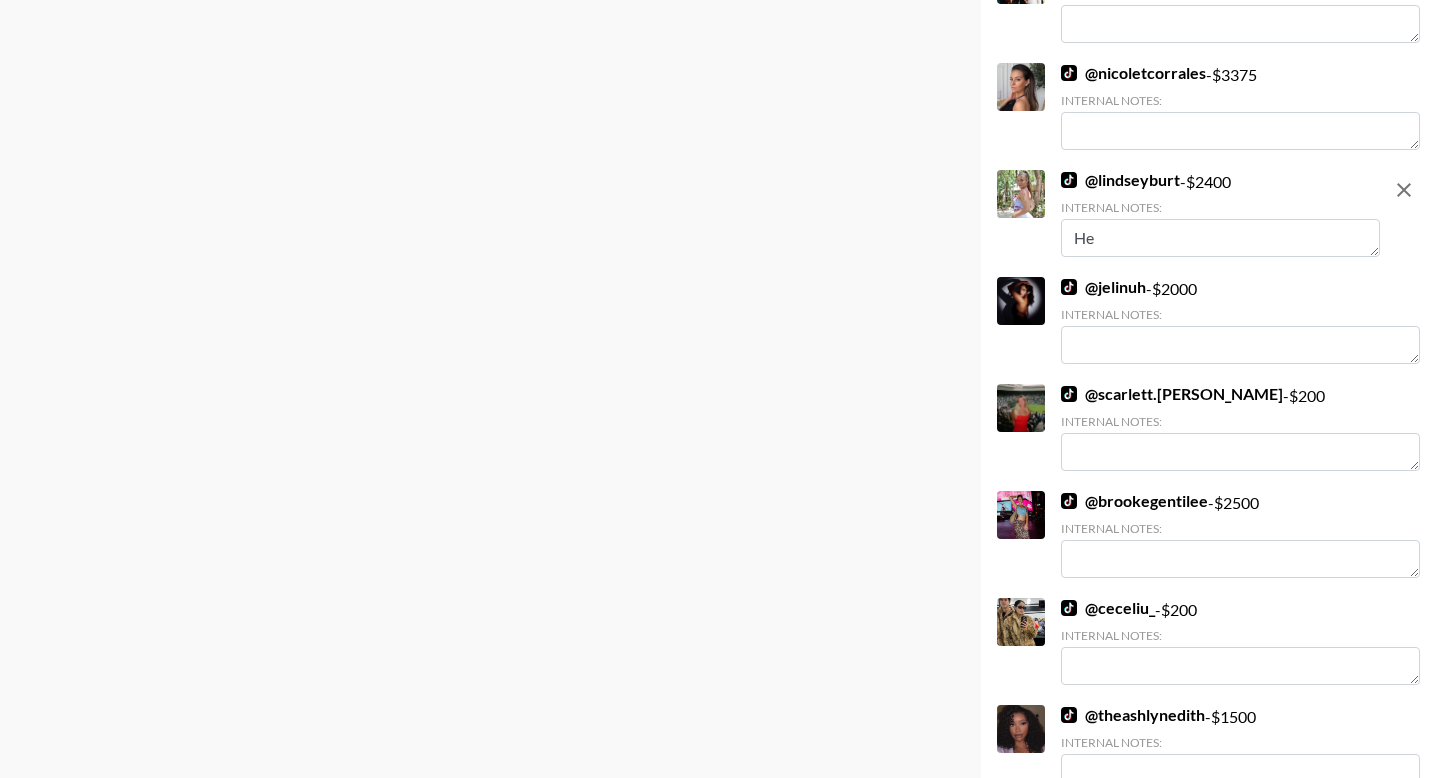 type on "H" 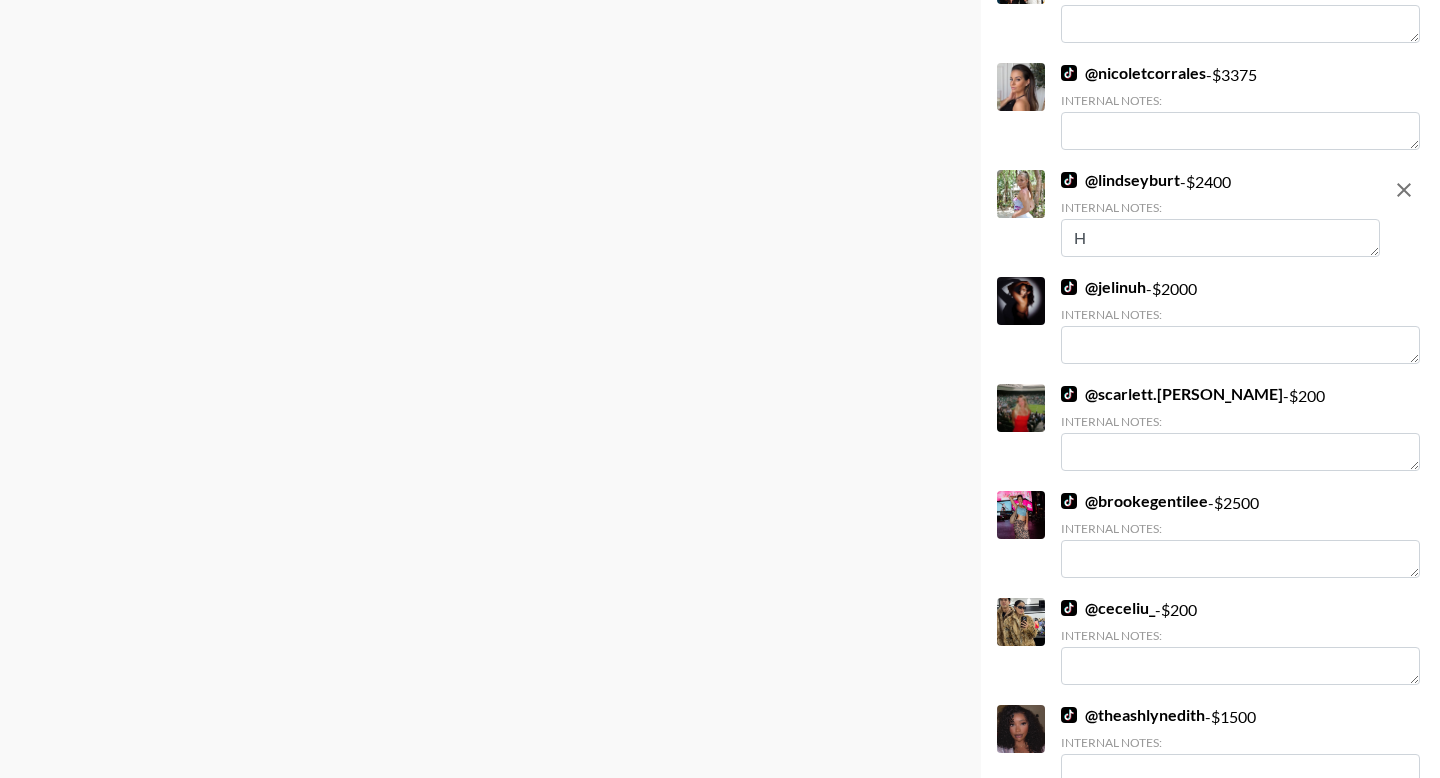 type 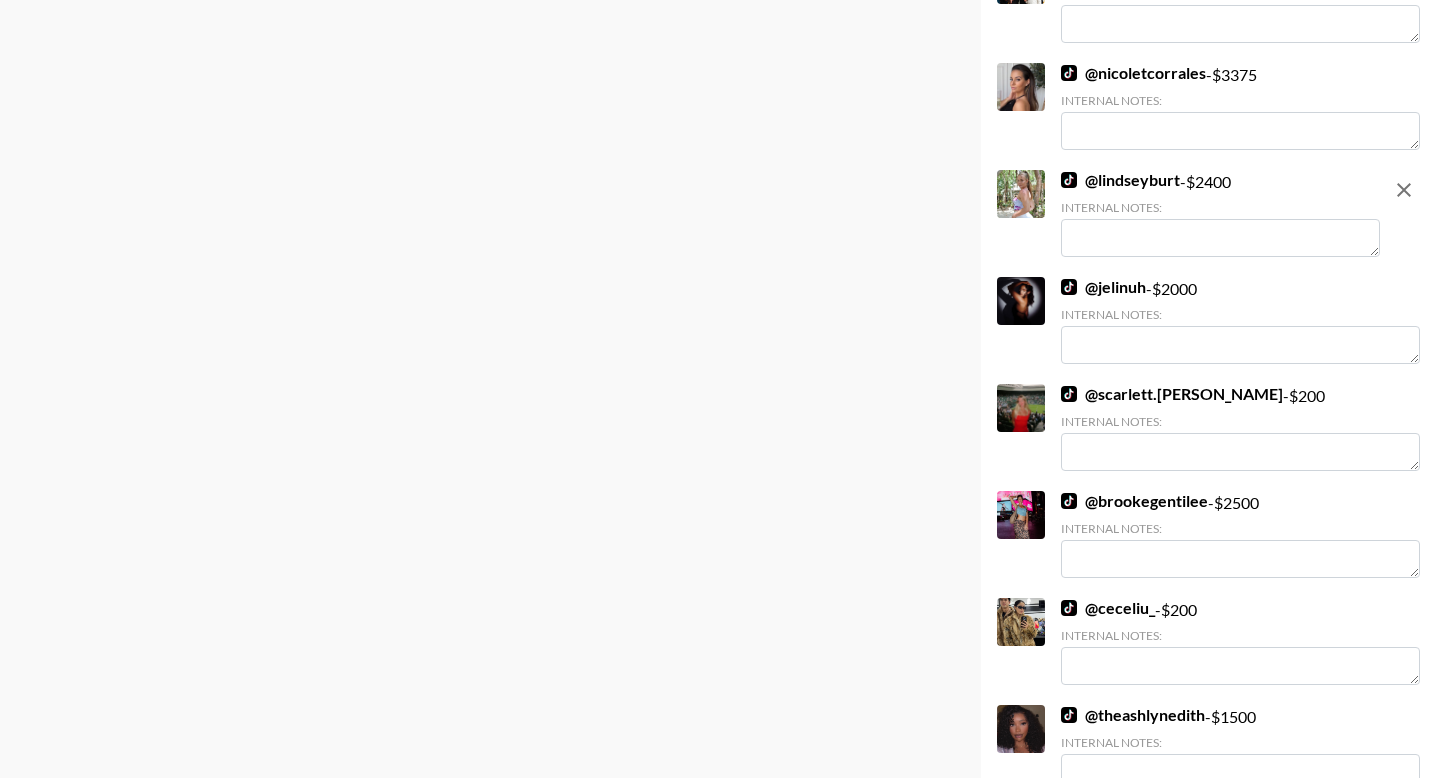 click 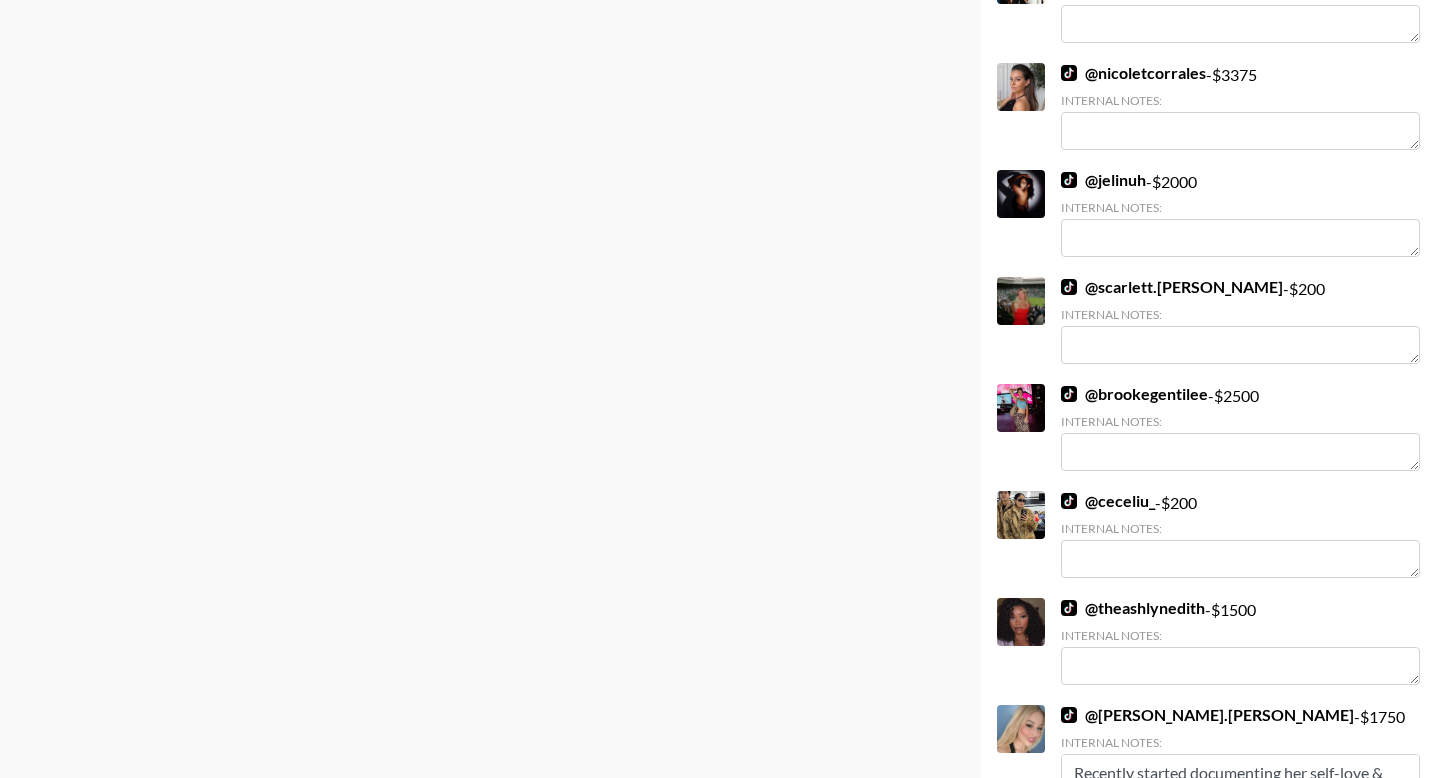 scroll, scrollTop: 0, scrollLeft: 0, axis: both 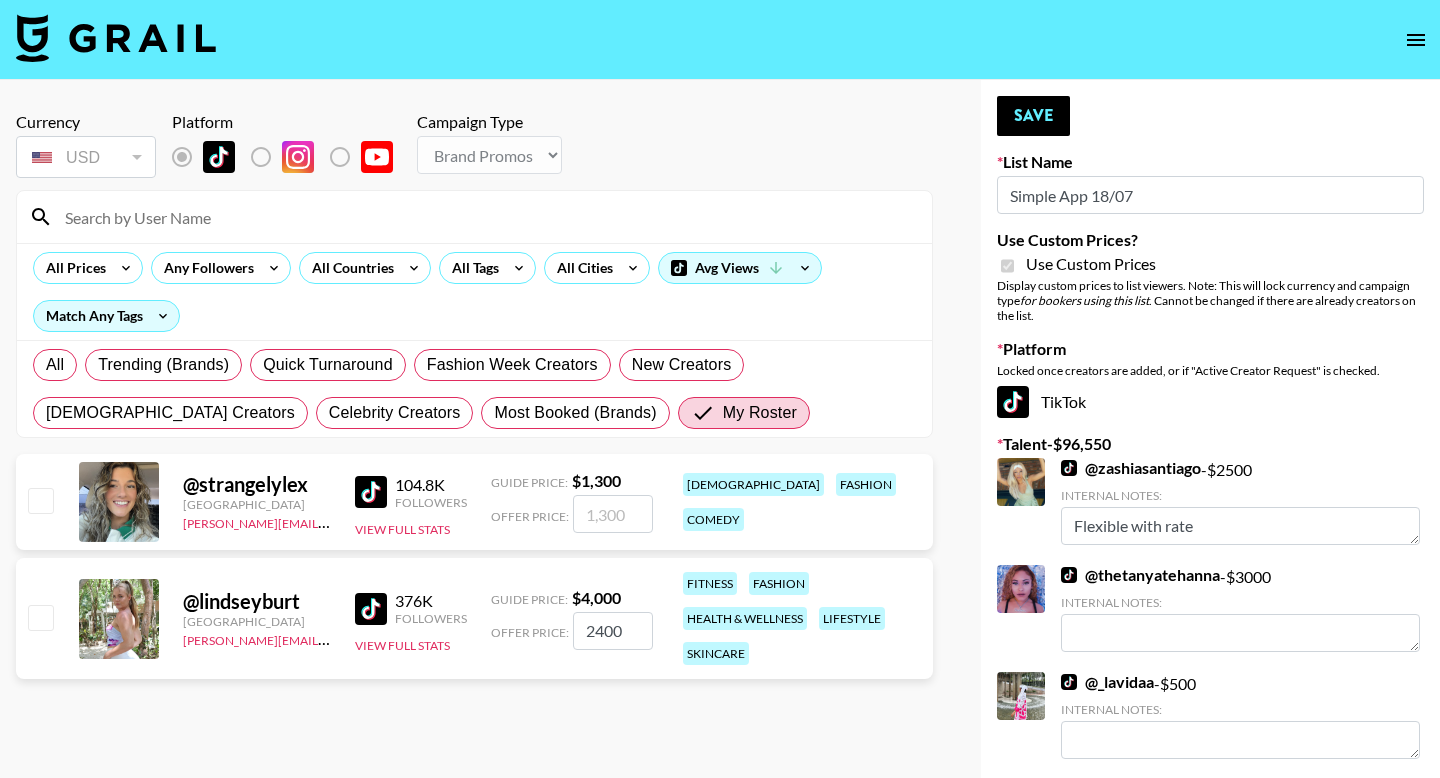 click at bounding box center (40, 617) 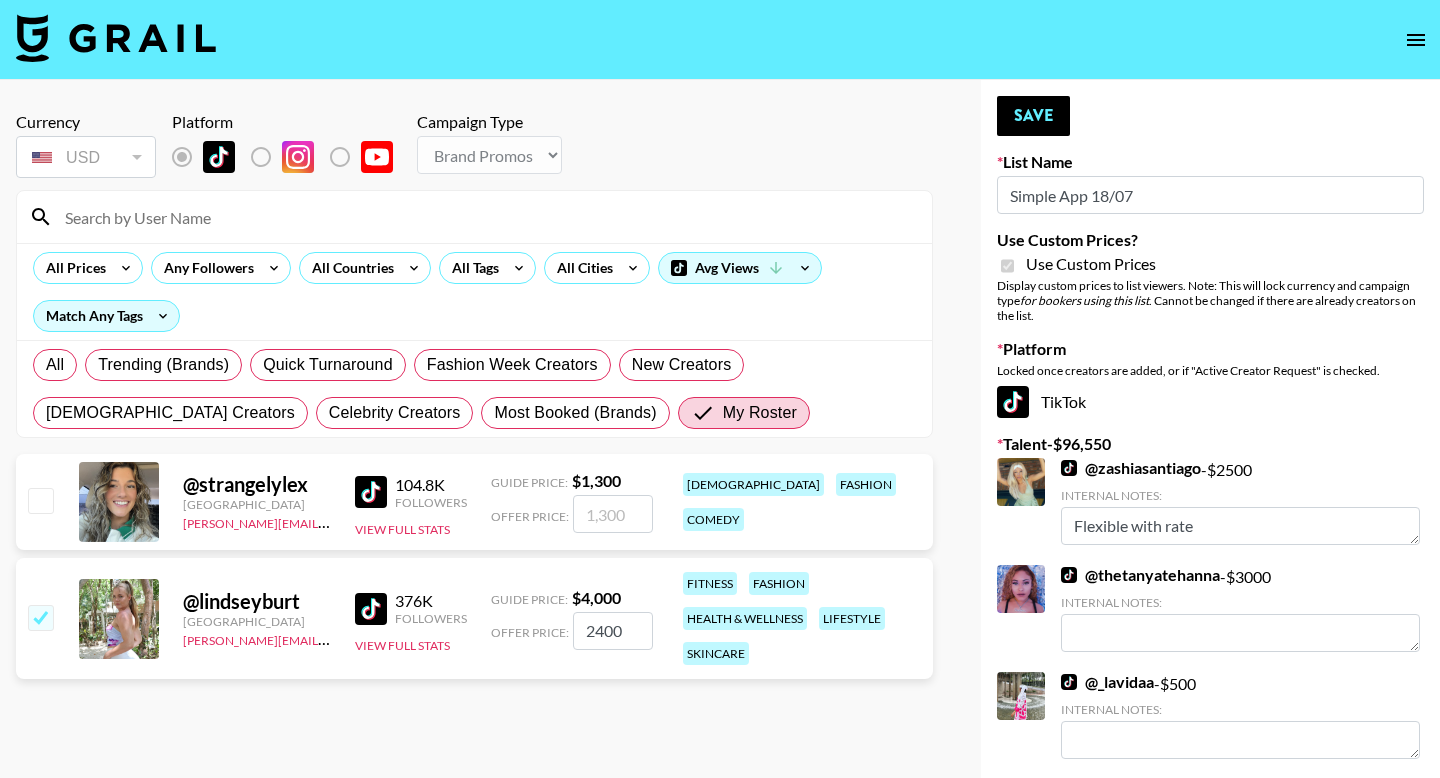 checkbox on "true" 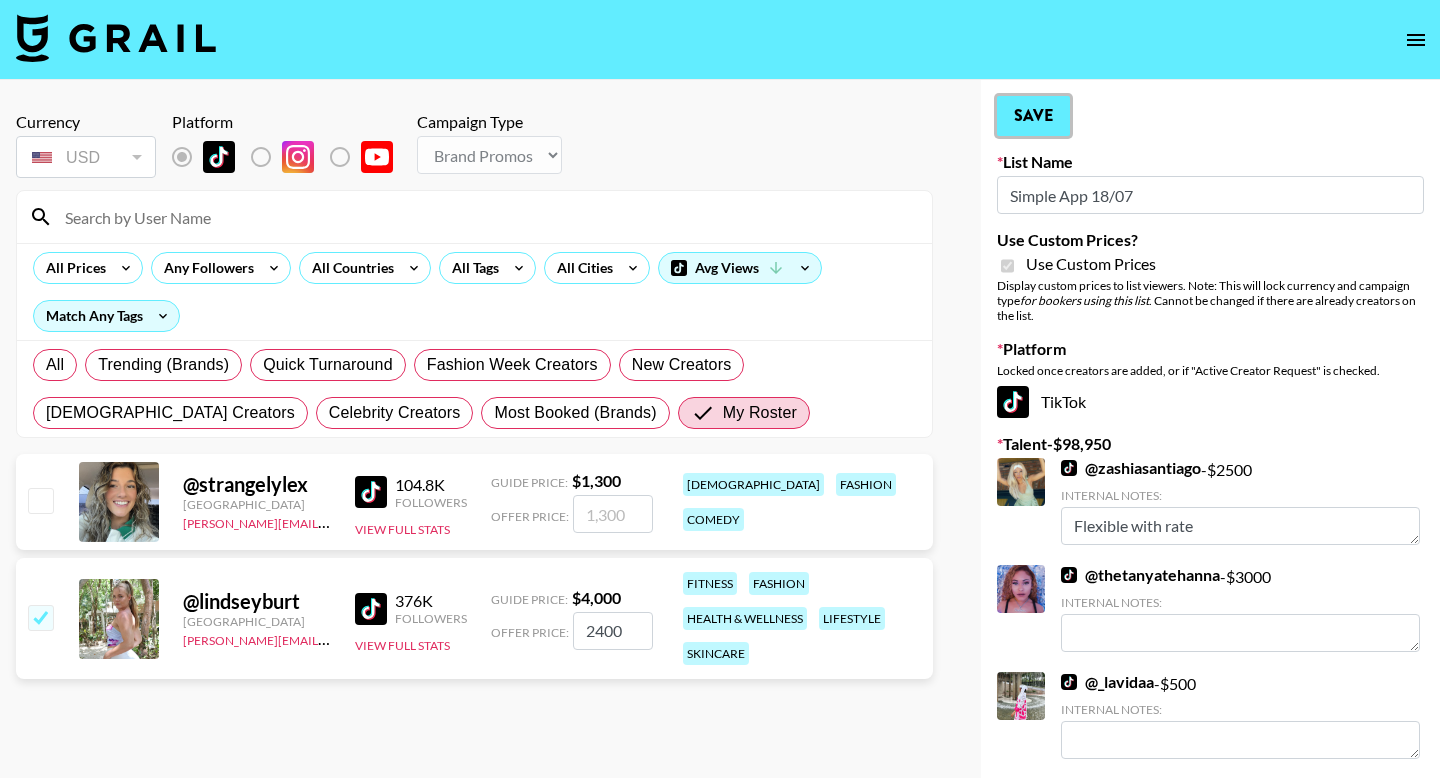 click on "Save" at bounding box center (1033, 116) 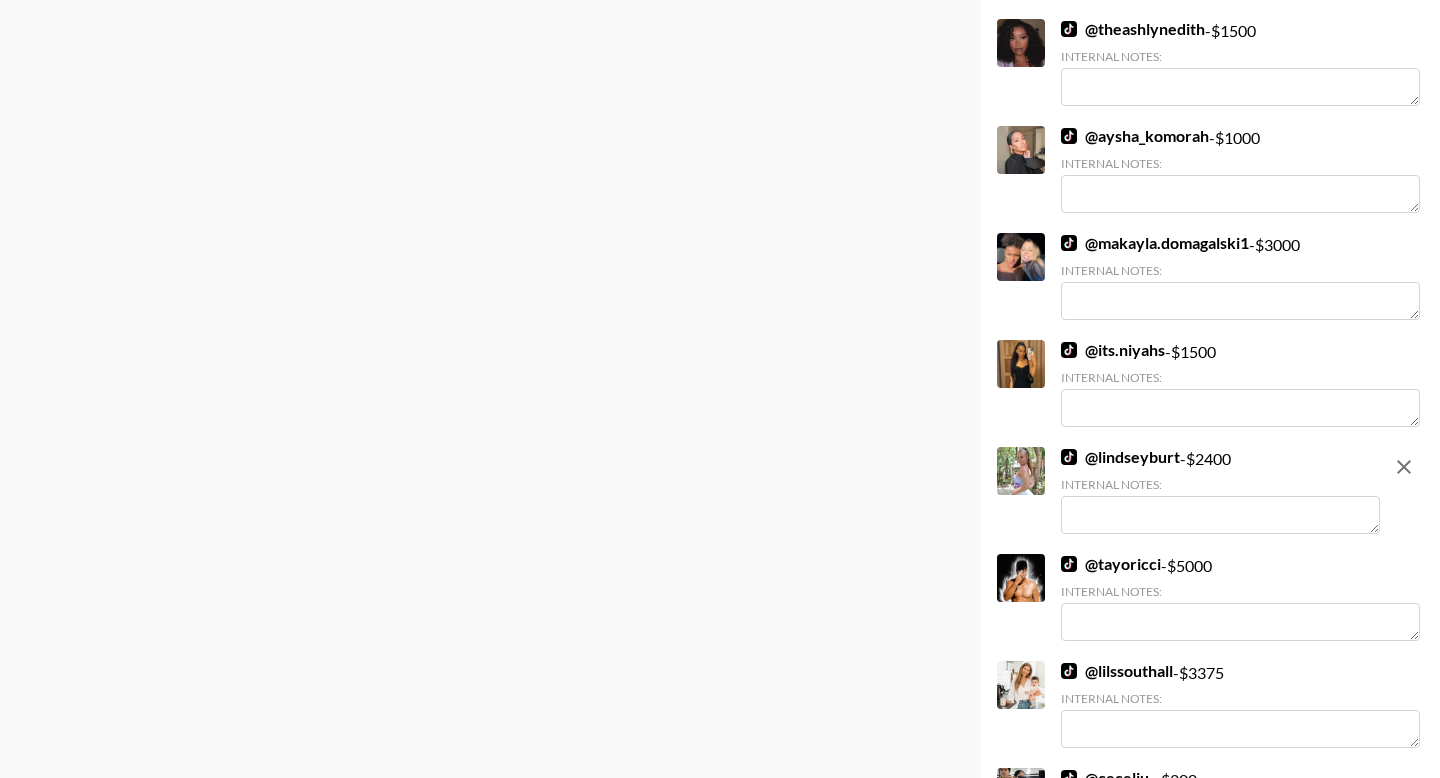 scroll, scrollTop: 3506, scrollLeft: 0, axis: vertical 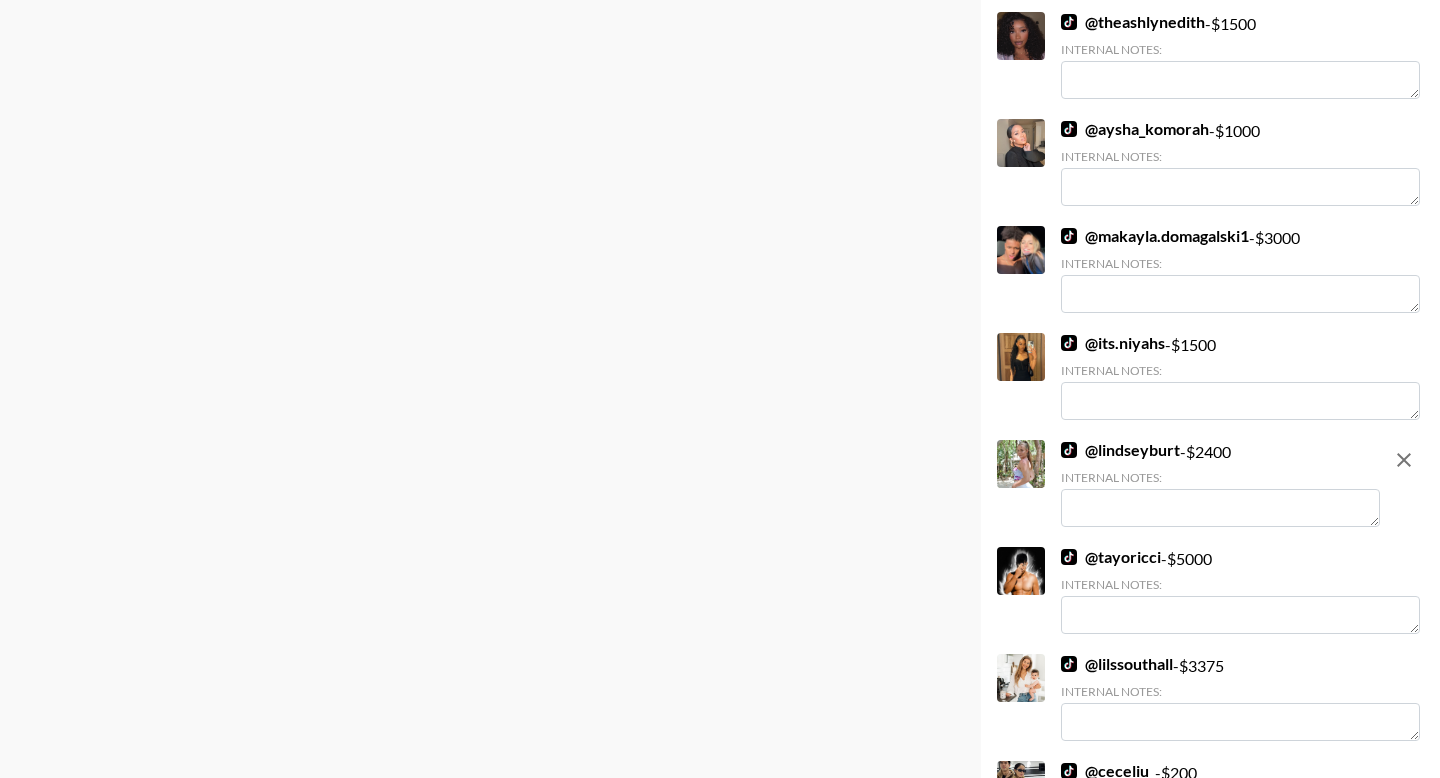 click at bounding box center (1220, 508) 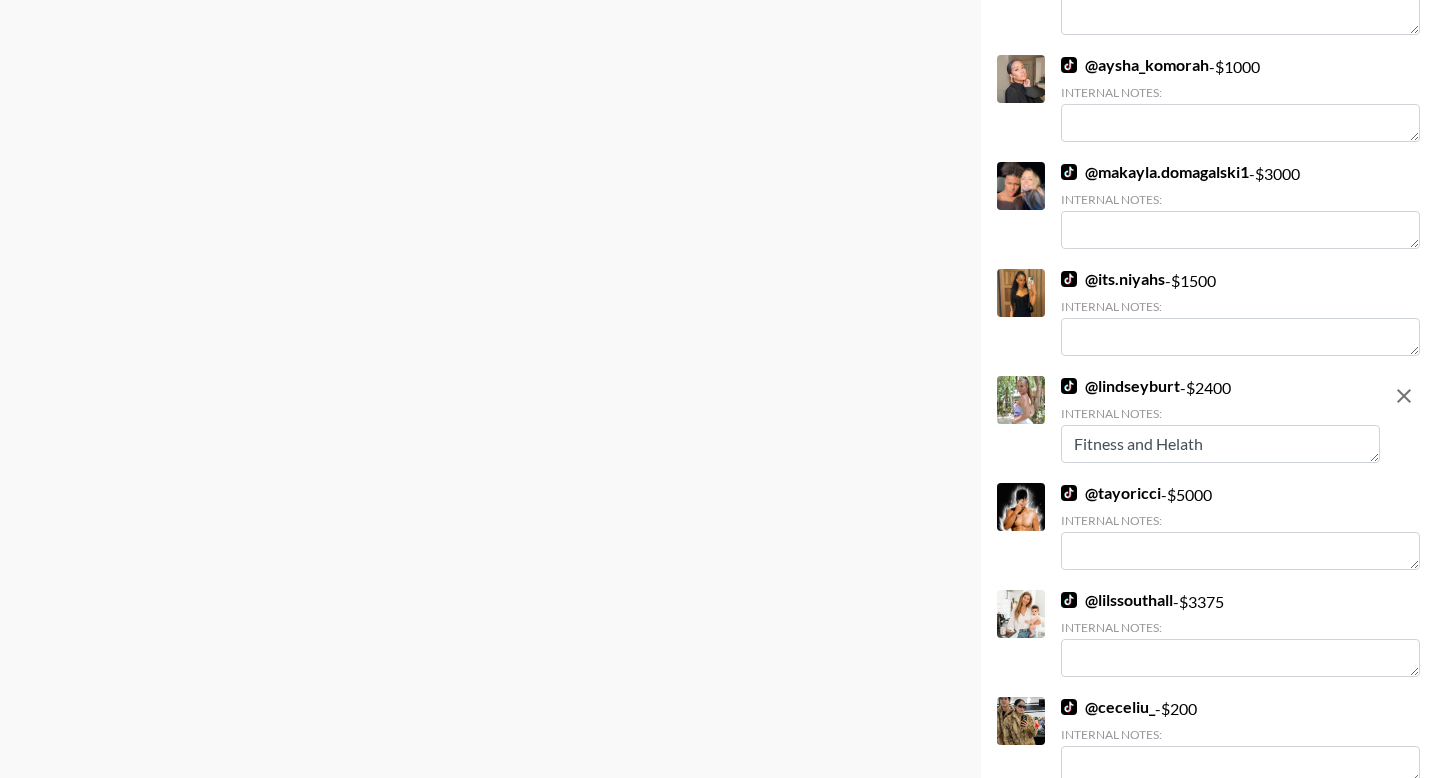 type on "Fitness and Helath" 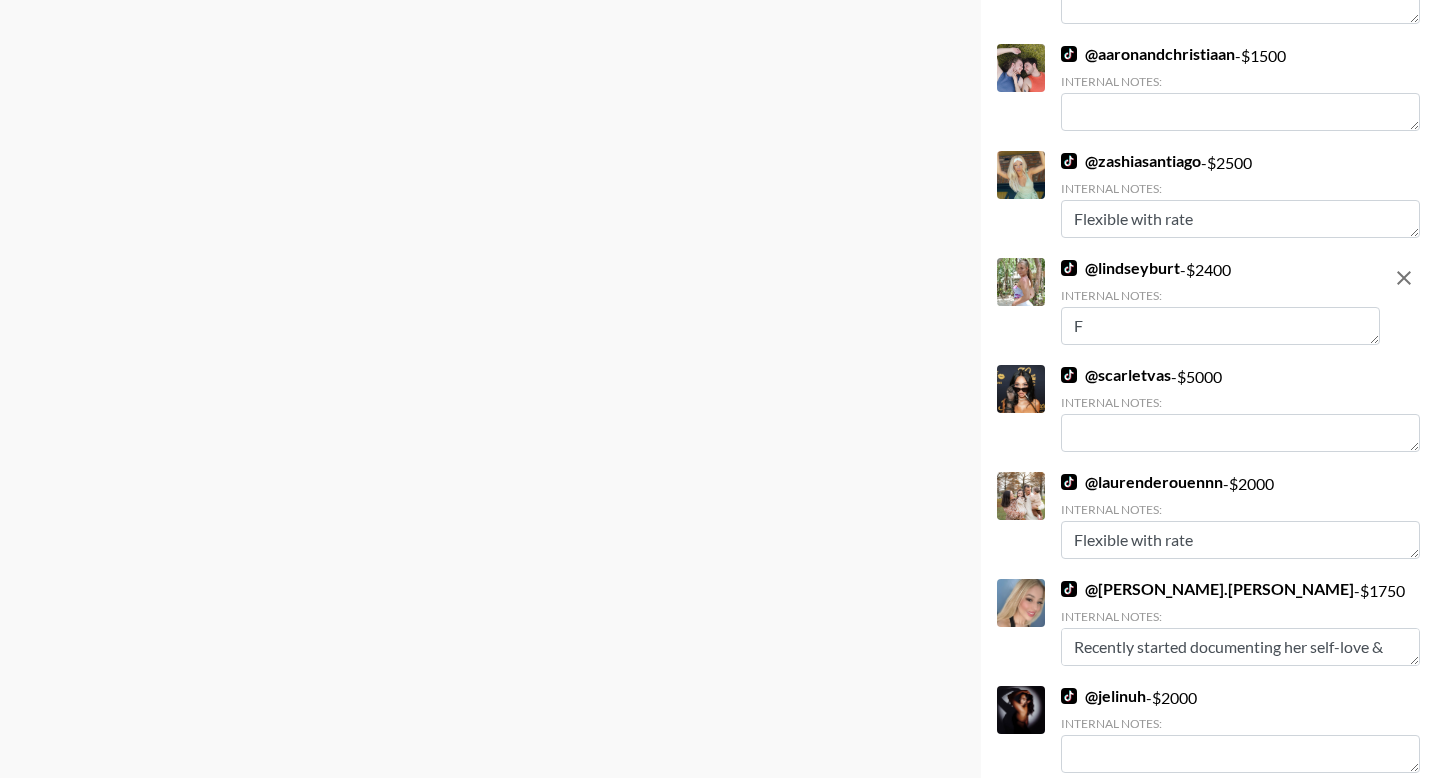 scroll, scrollTop: 2125, scrollLeft: 0, axis: vertical 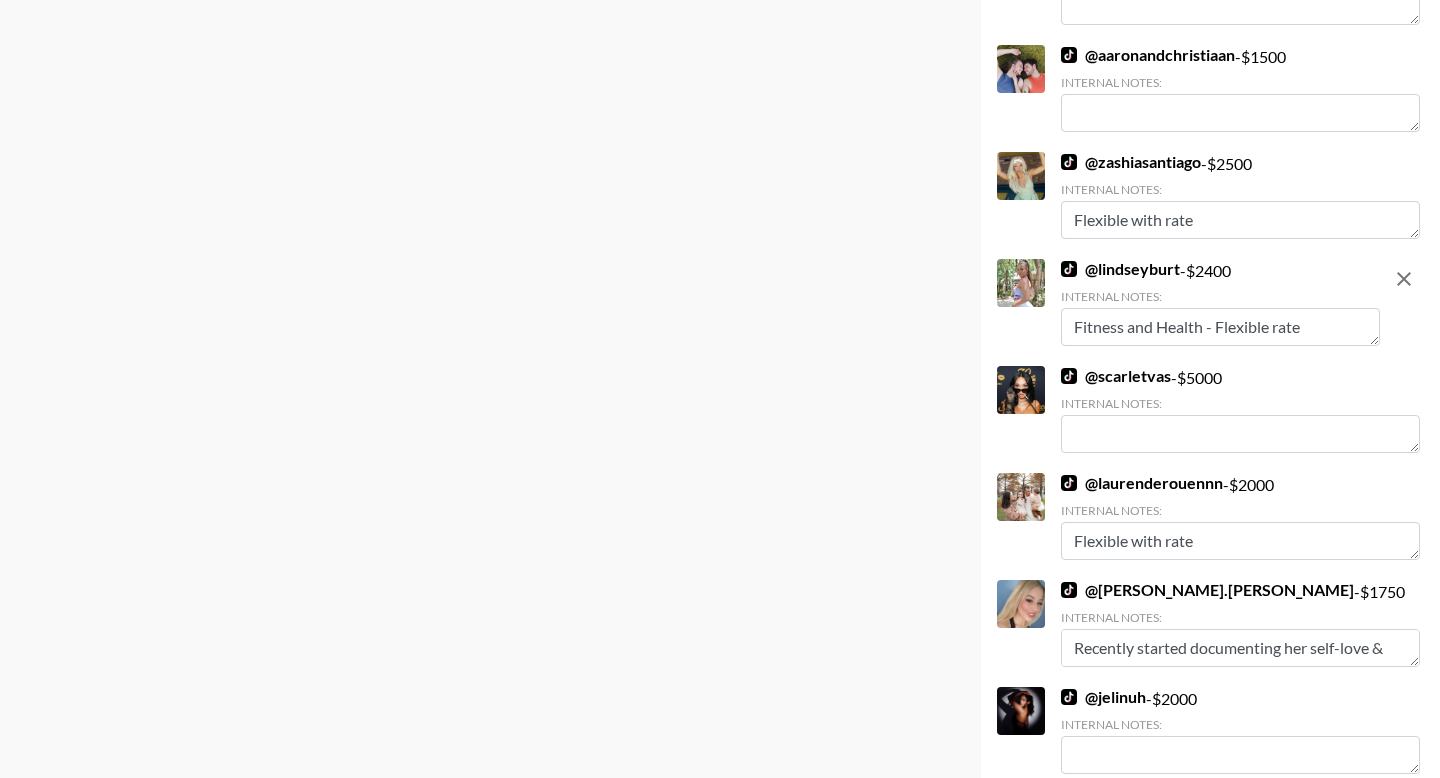 type on "Fitness and Health - Flexible rate" 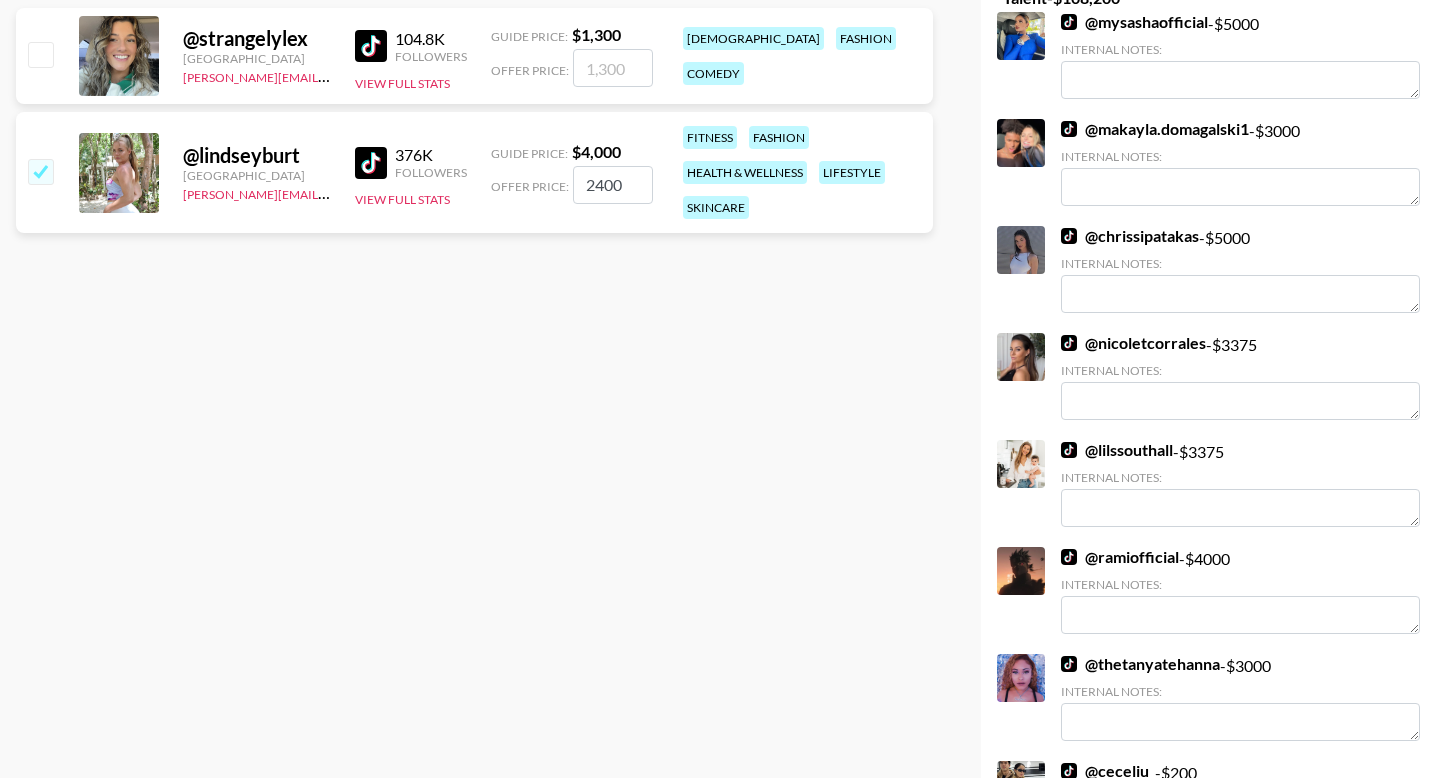 scroll, scrollTop: 0, scrollLeft: 0, axis: both 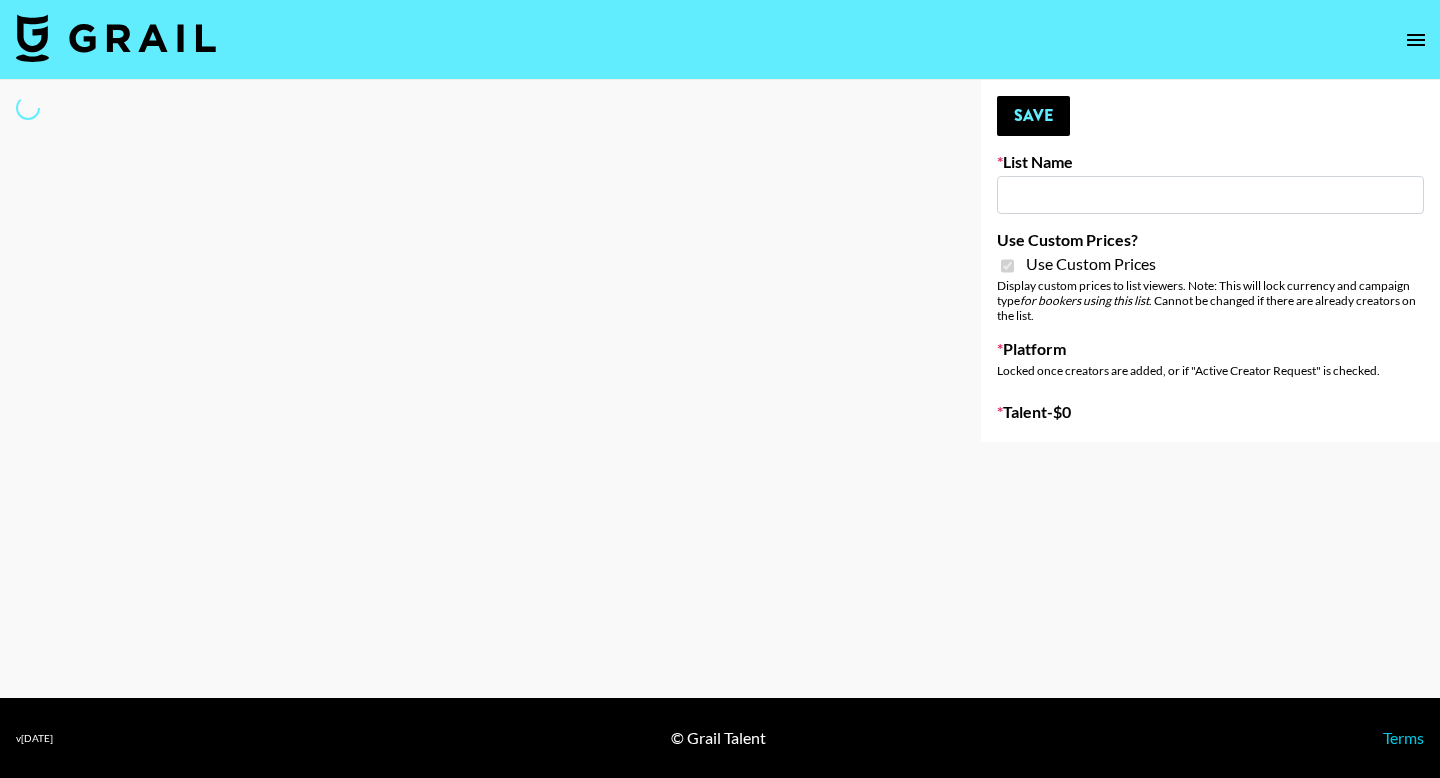 type on "Unhooked & Beam" 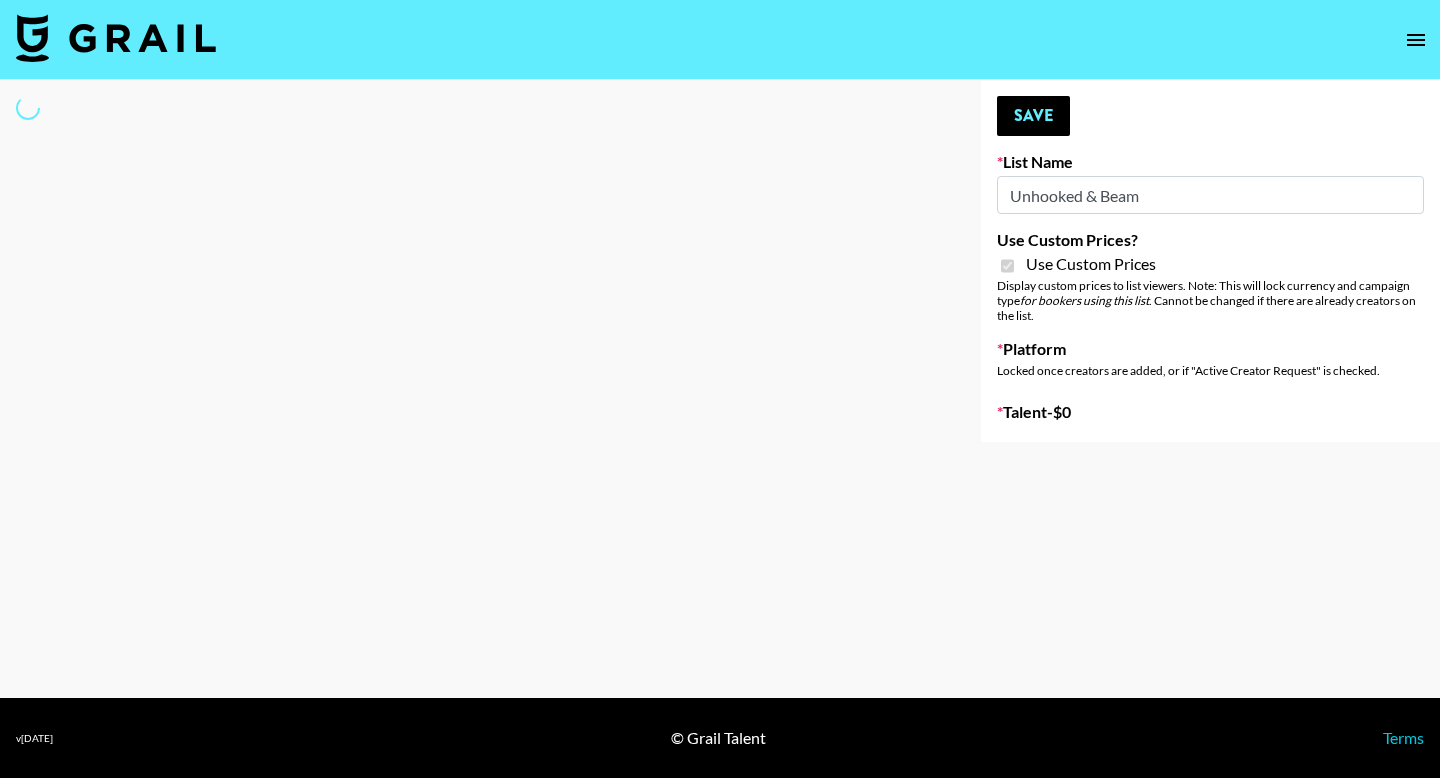 select on "Brand" 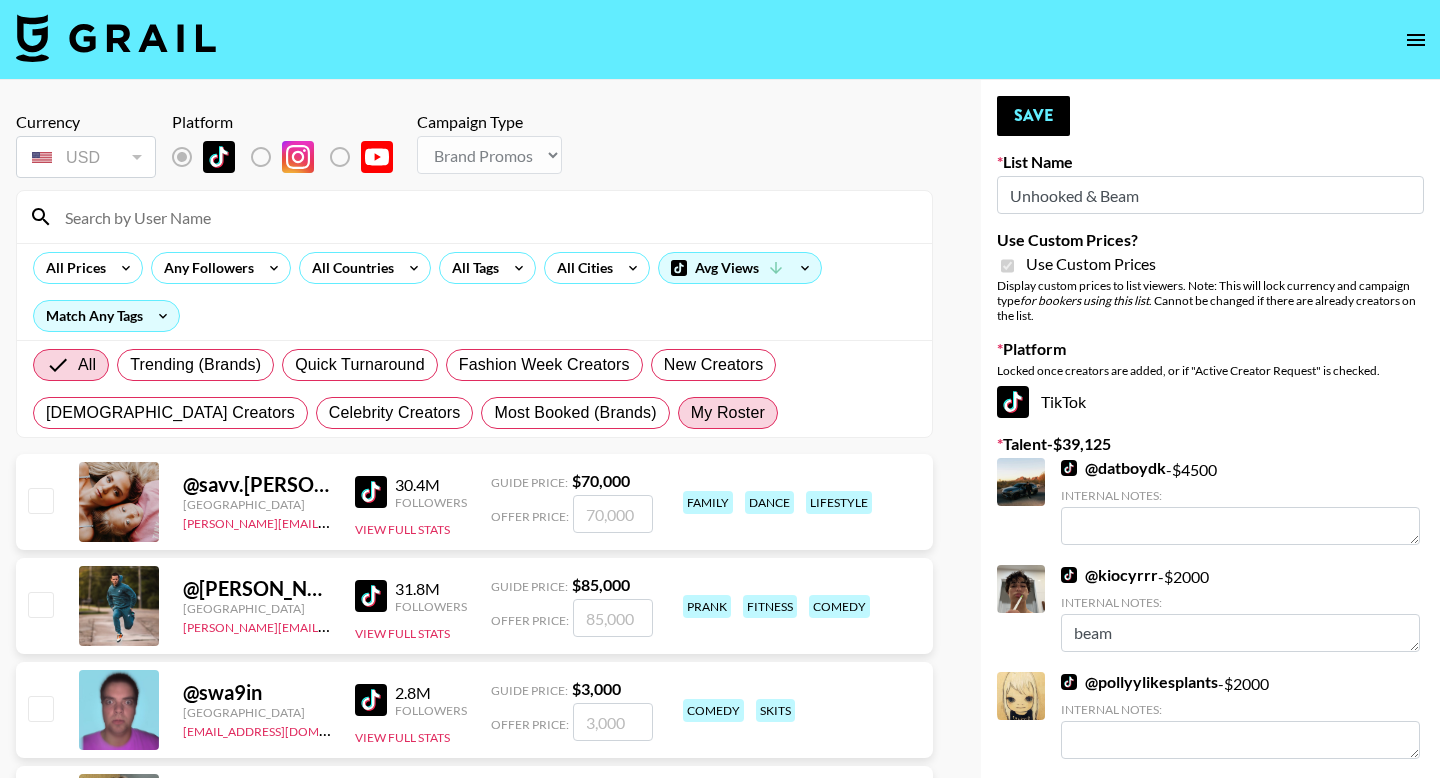 click on "My Roster" at bounding box center (728, 413) 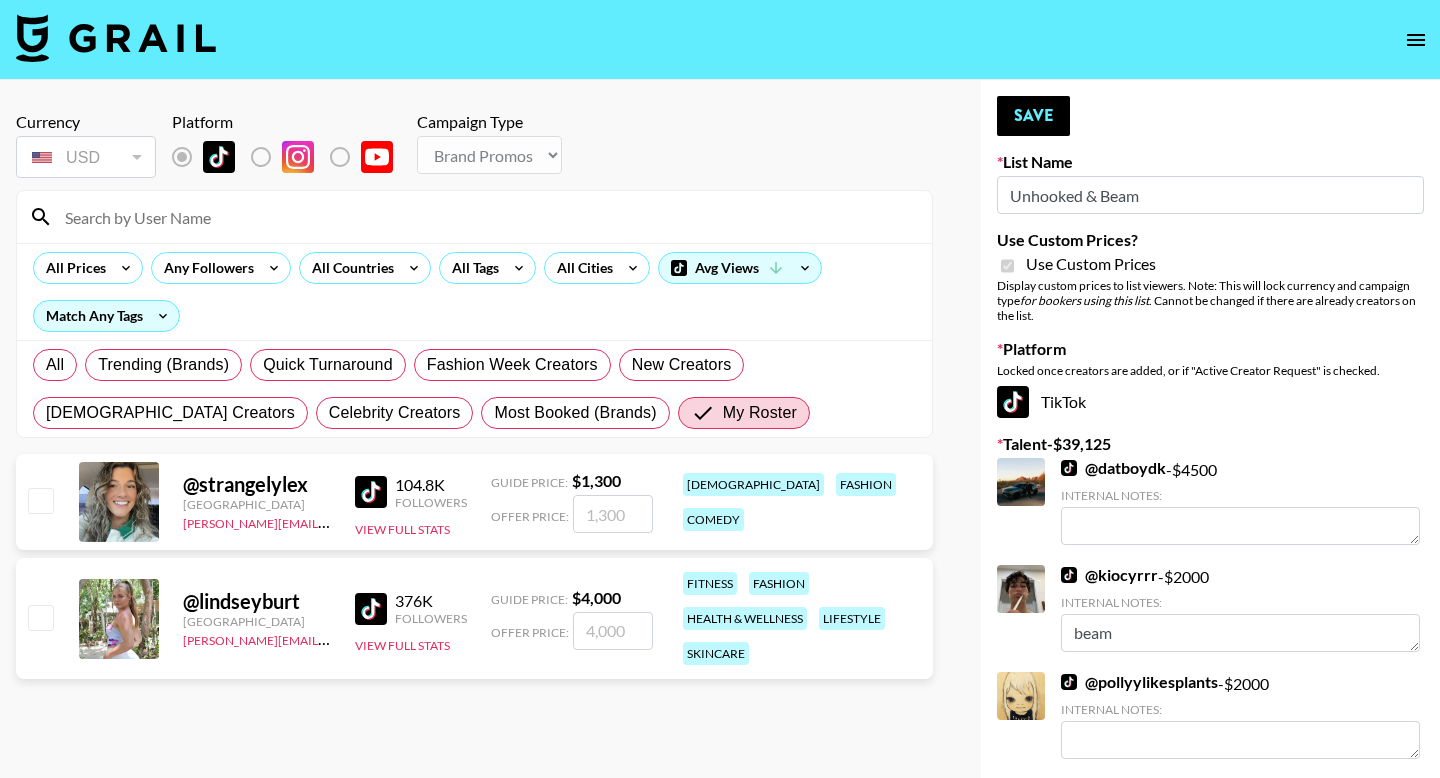 click at bounding box center [40, 617] 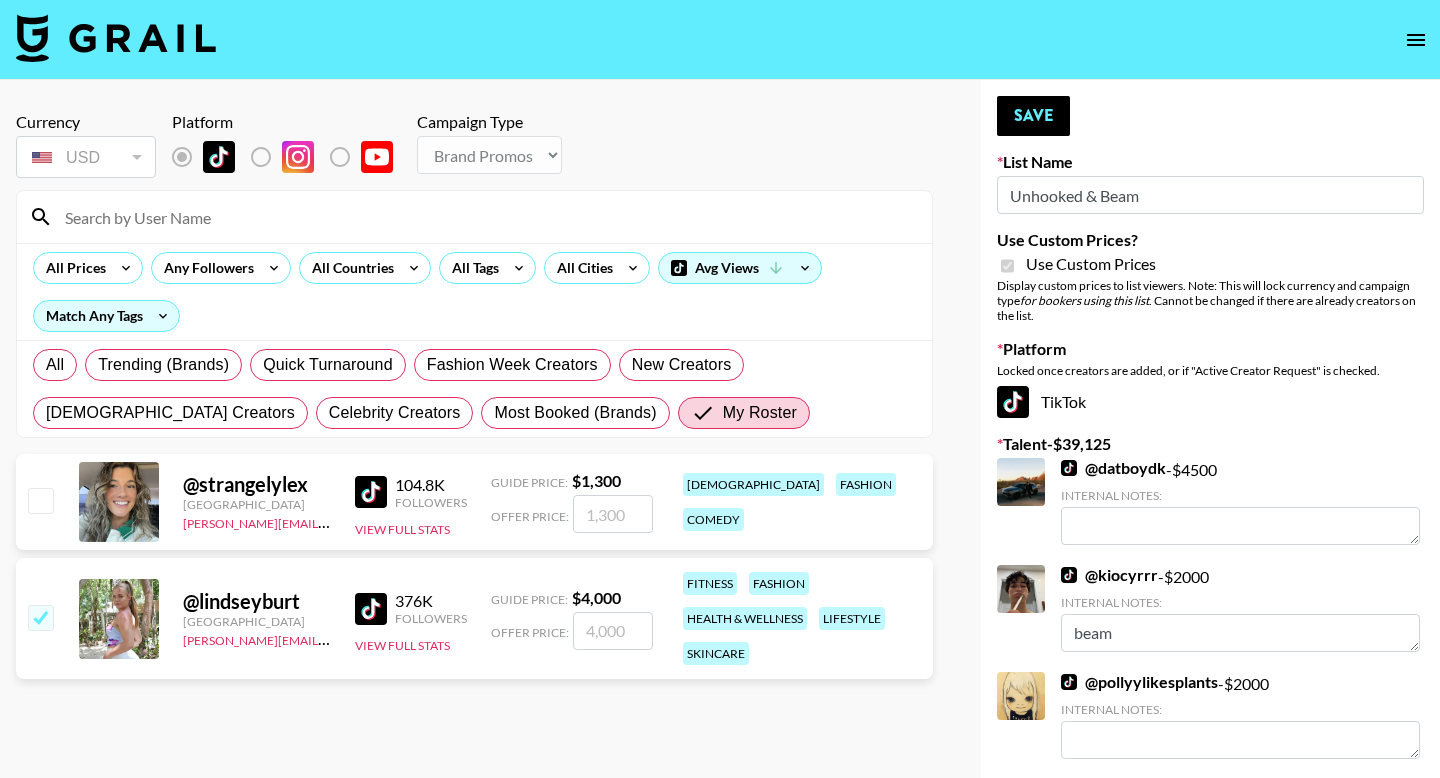 checkbox on "true" 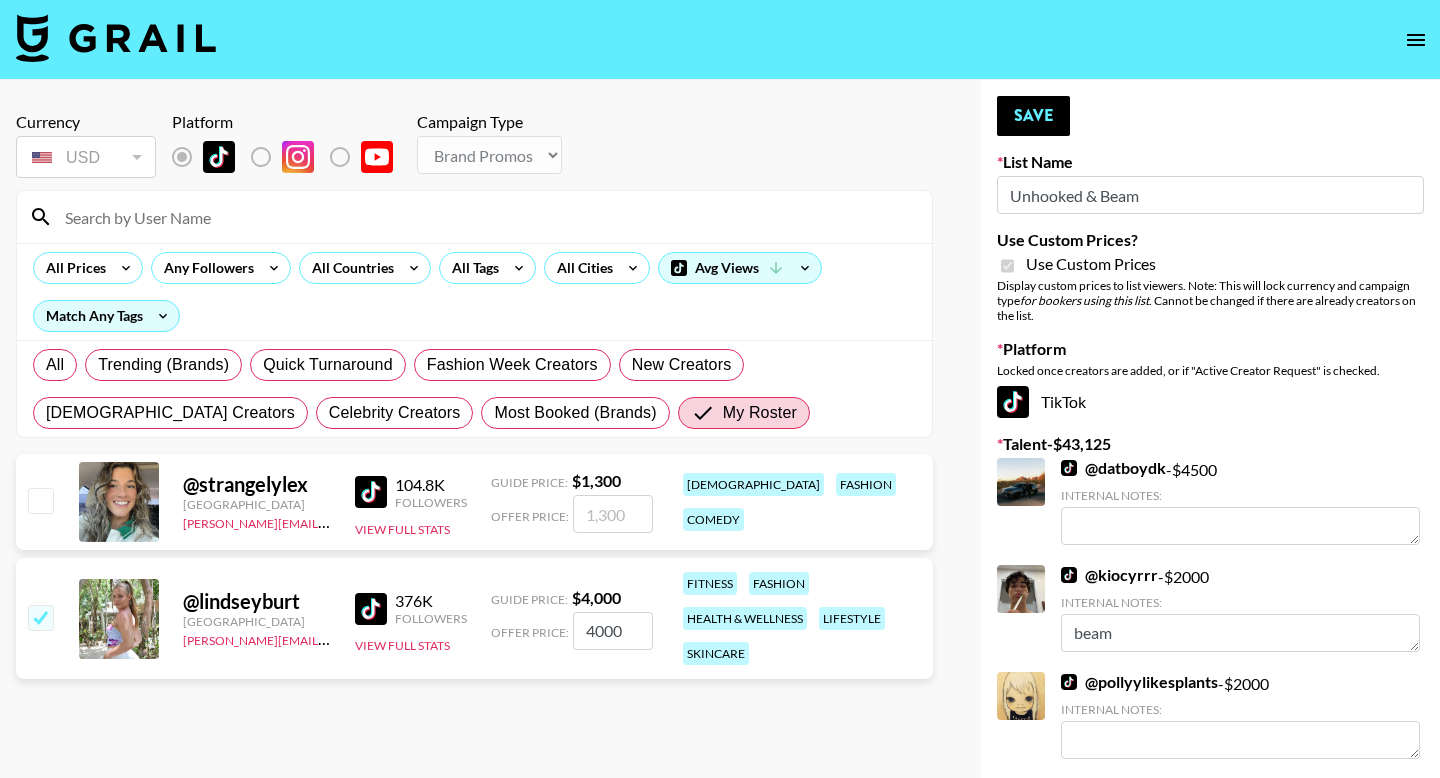 drag, startPoint x: 639, startPoint y: 626, endPoint x: 576, endPoint y: 640, distance: 64.53681 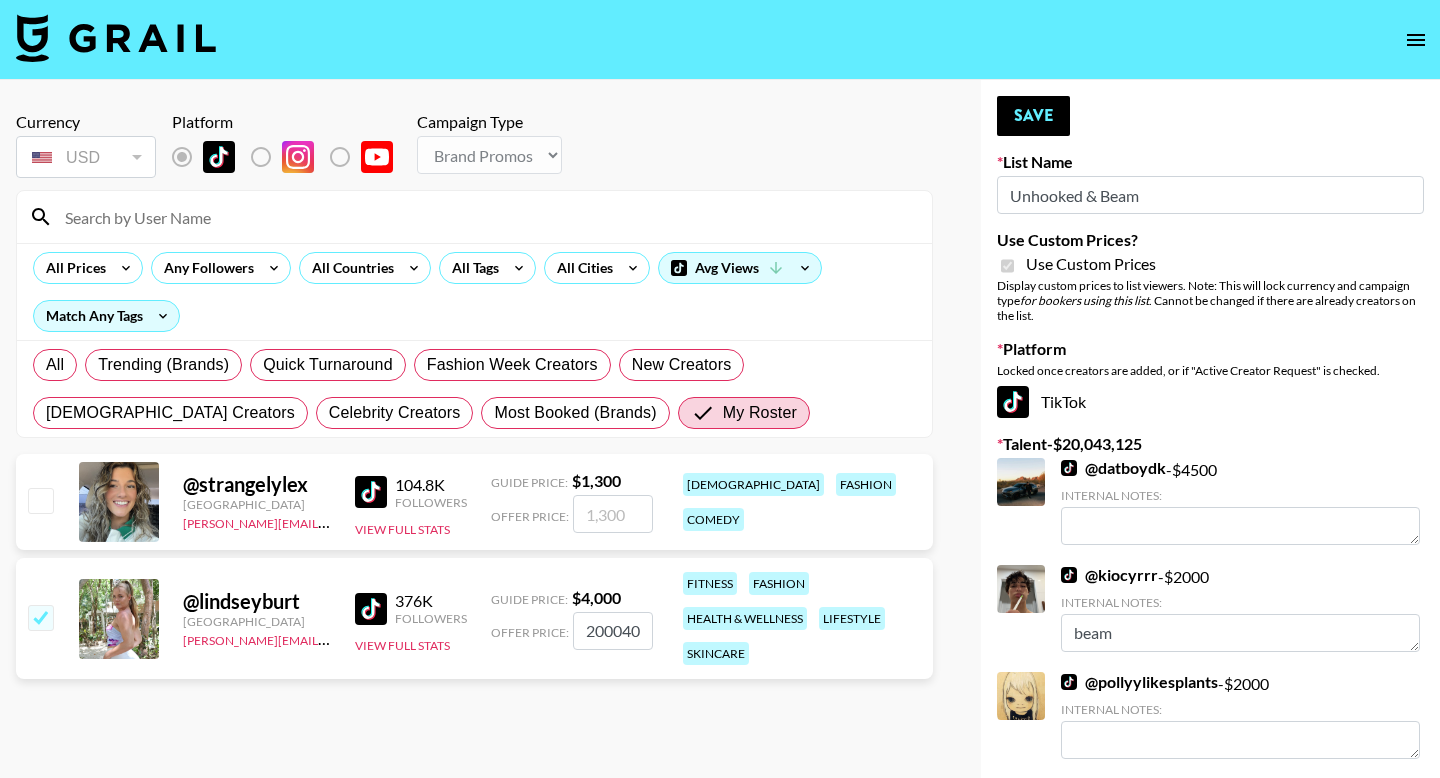scroll, scrollTop: 0, scrollLeft: 20, axis: horizontal 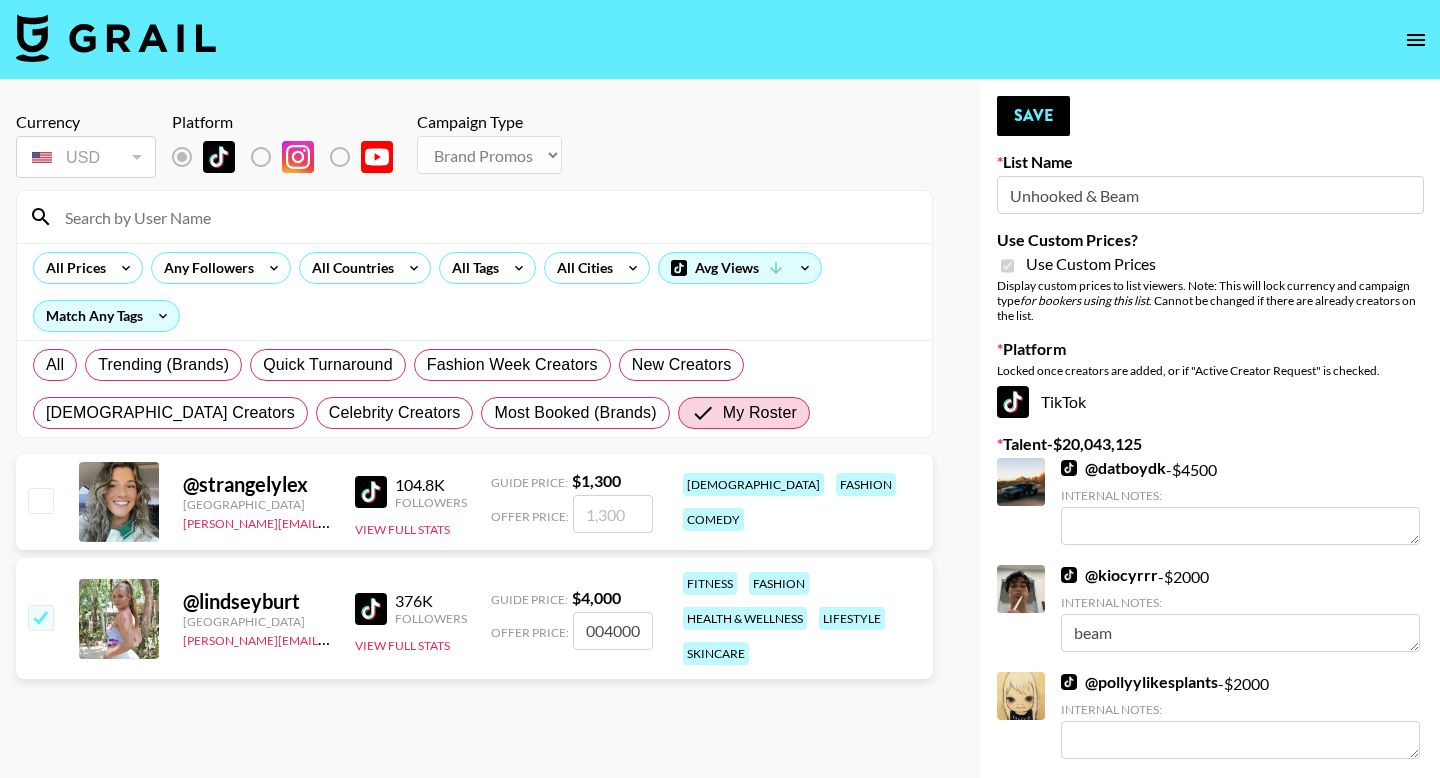 drag, startPoint x: 621, startPoint y: 631, endPoint x: 711, endPoint y: 633, distance: 90.02222 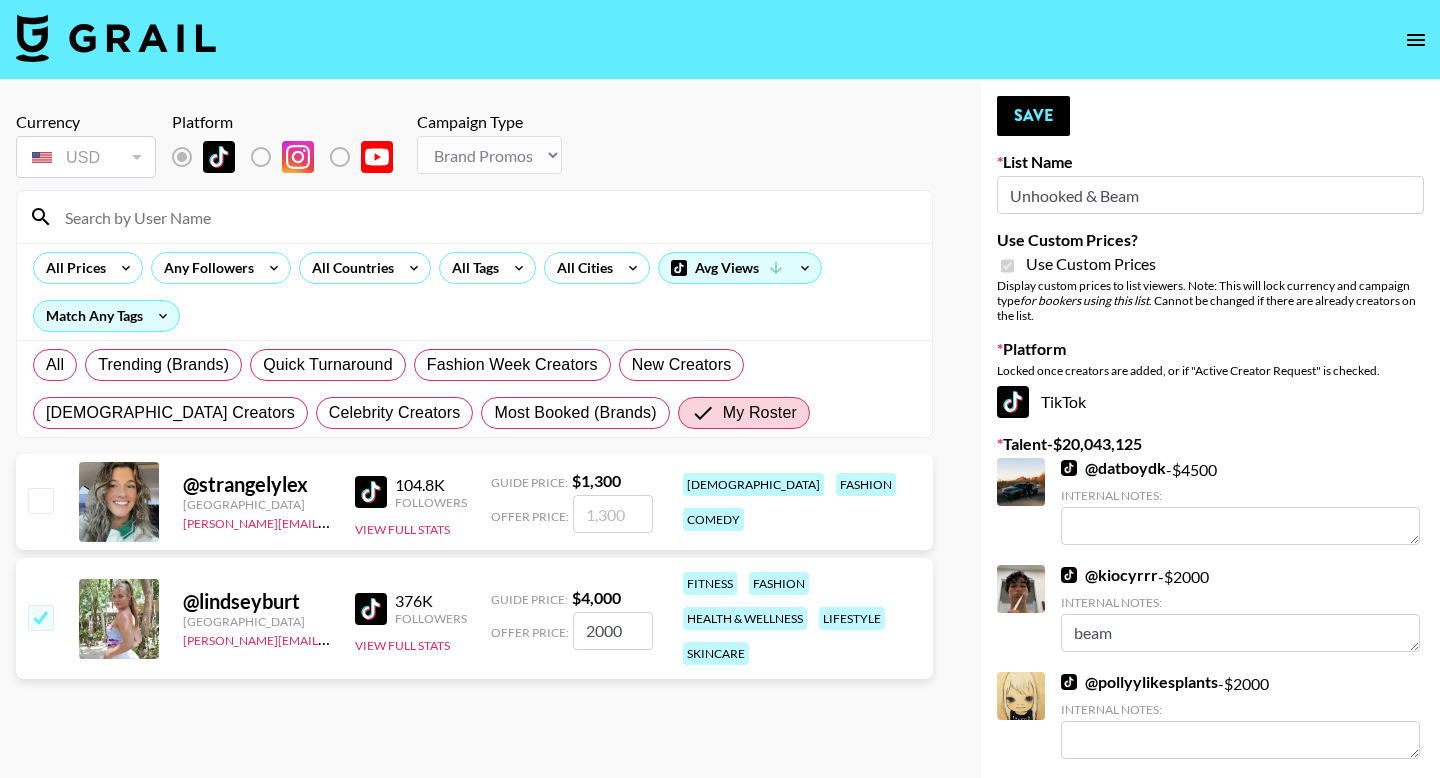 scroll, scrollTop: 0, scrollLeft: 0, axis: both 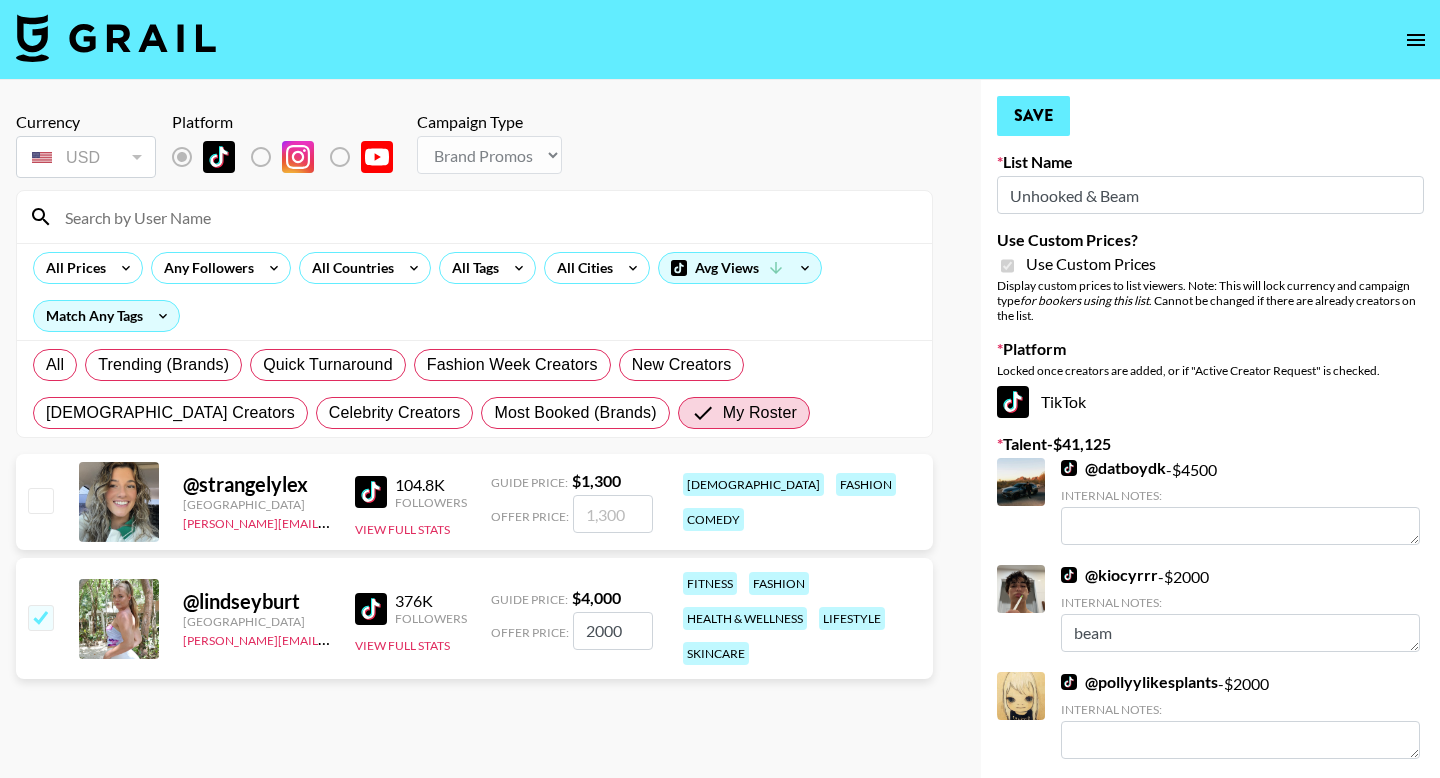 type on "2000" 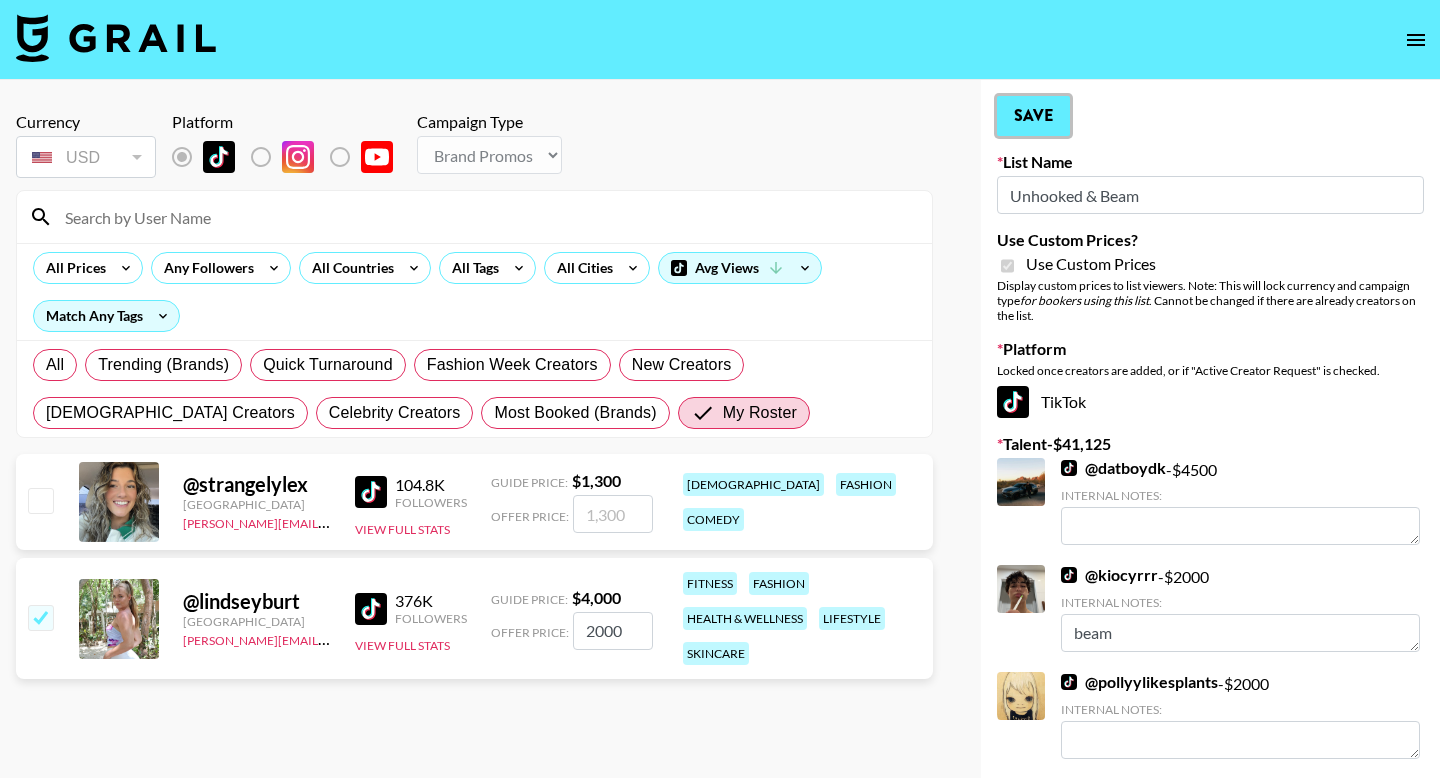 click on "Save" at bounding box center [1033, 116] 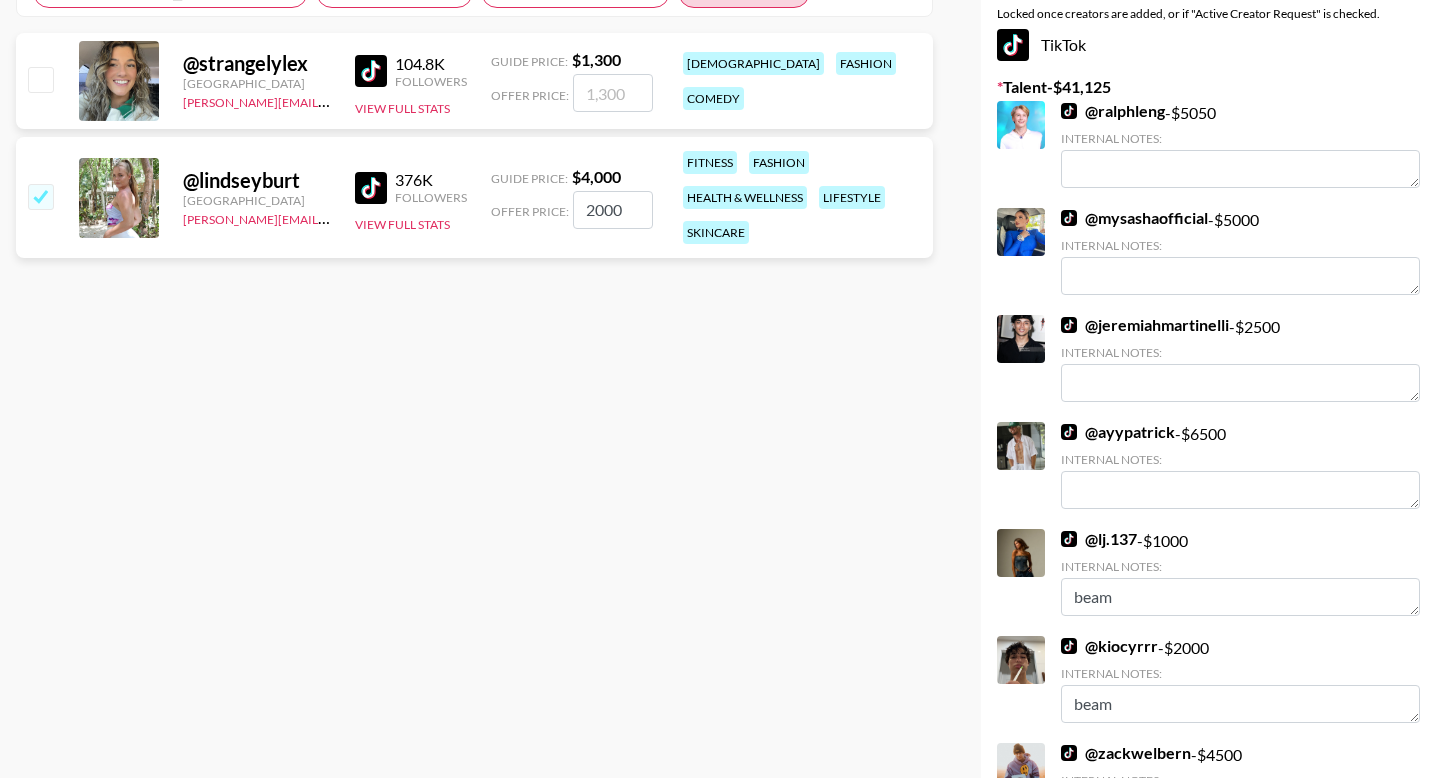 scroll, scrollTop: 0, scrollLeft: 0, axis: both 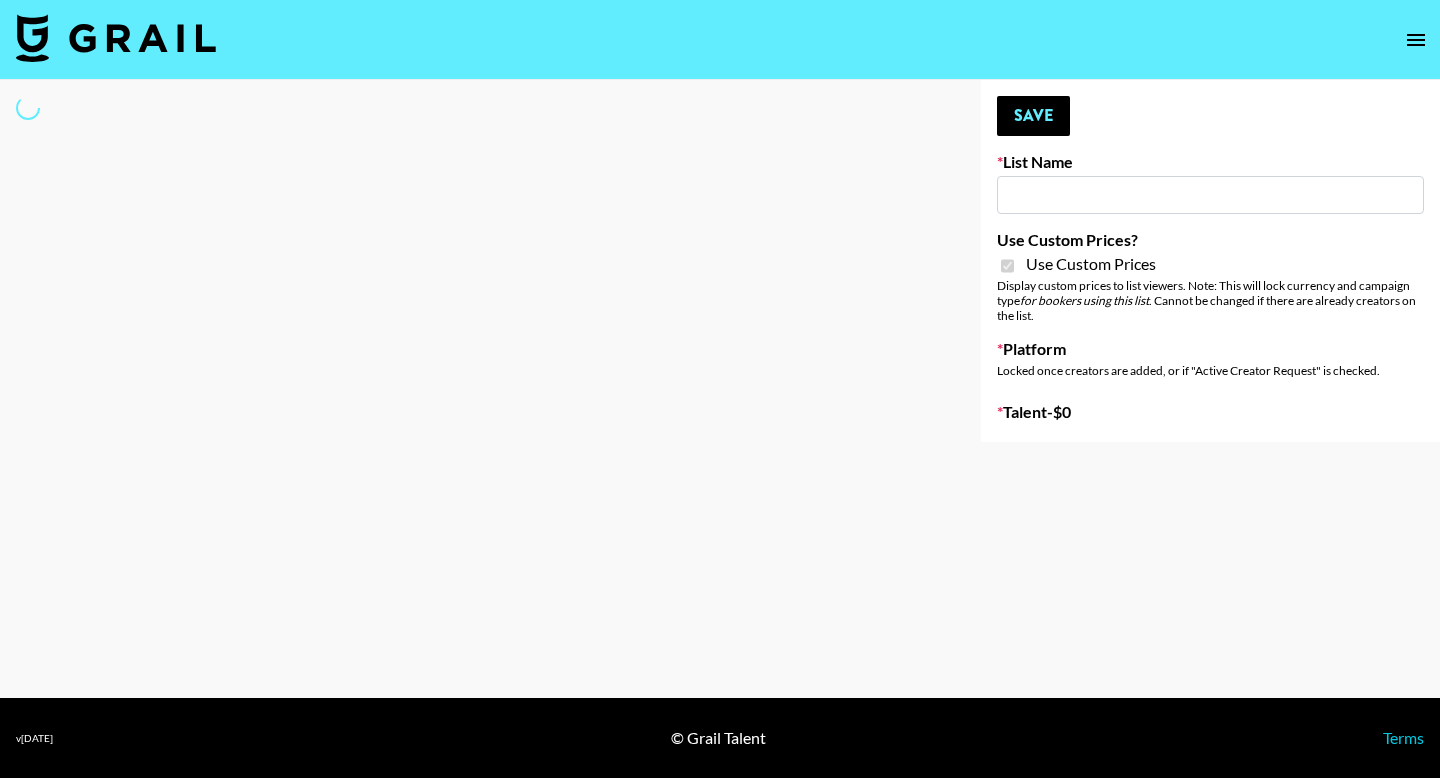 type on "MNTN" 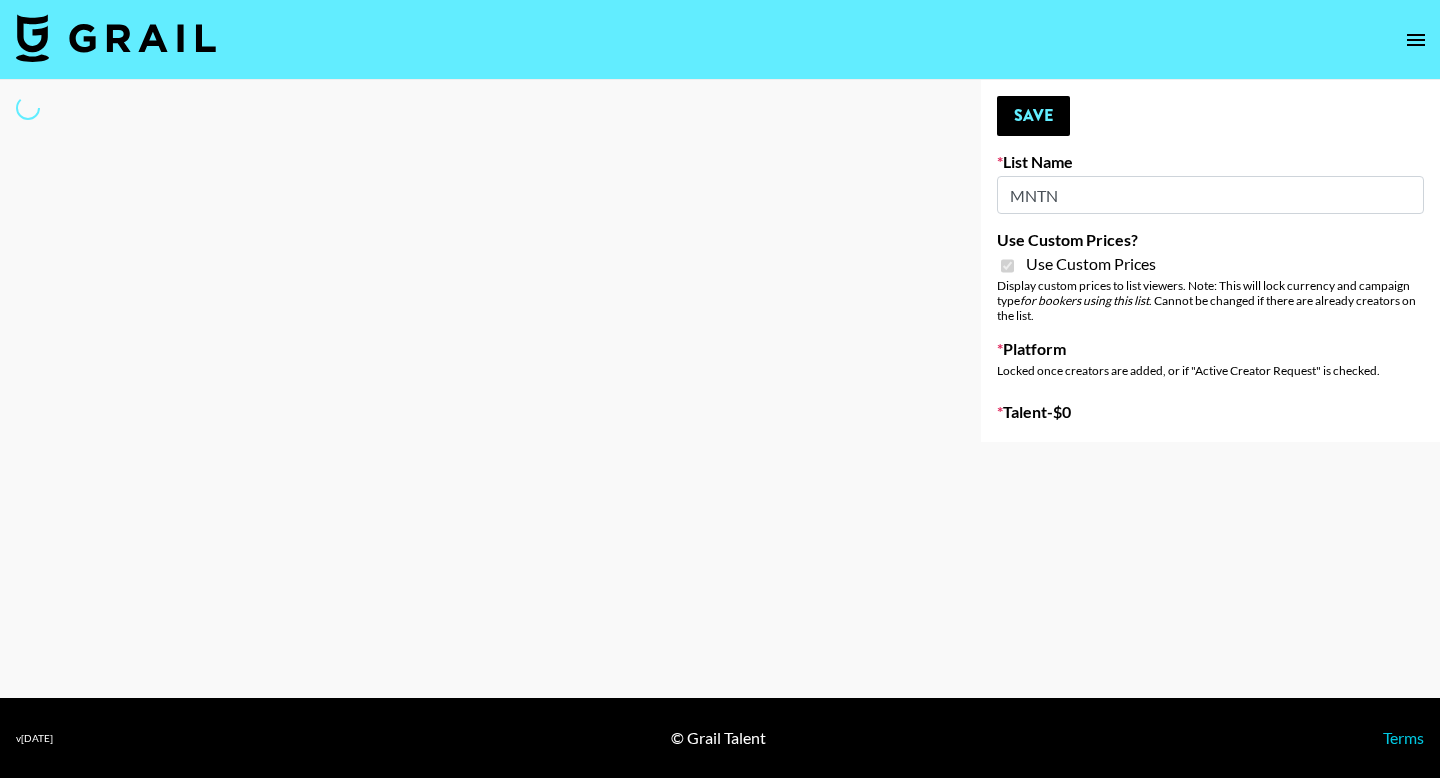 select on "Brand" 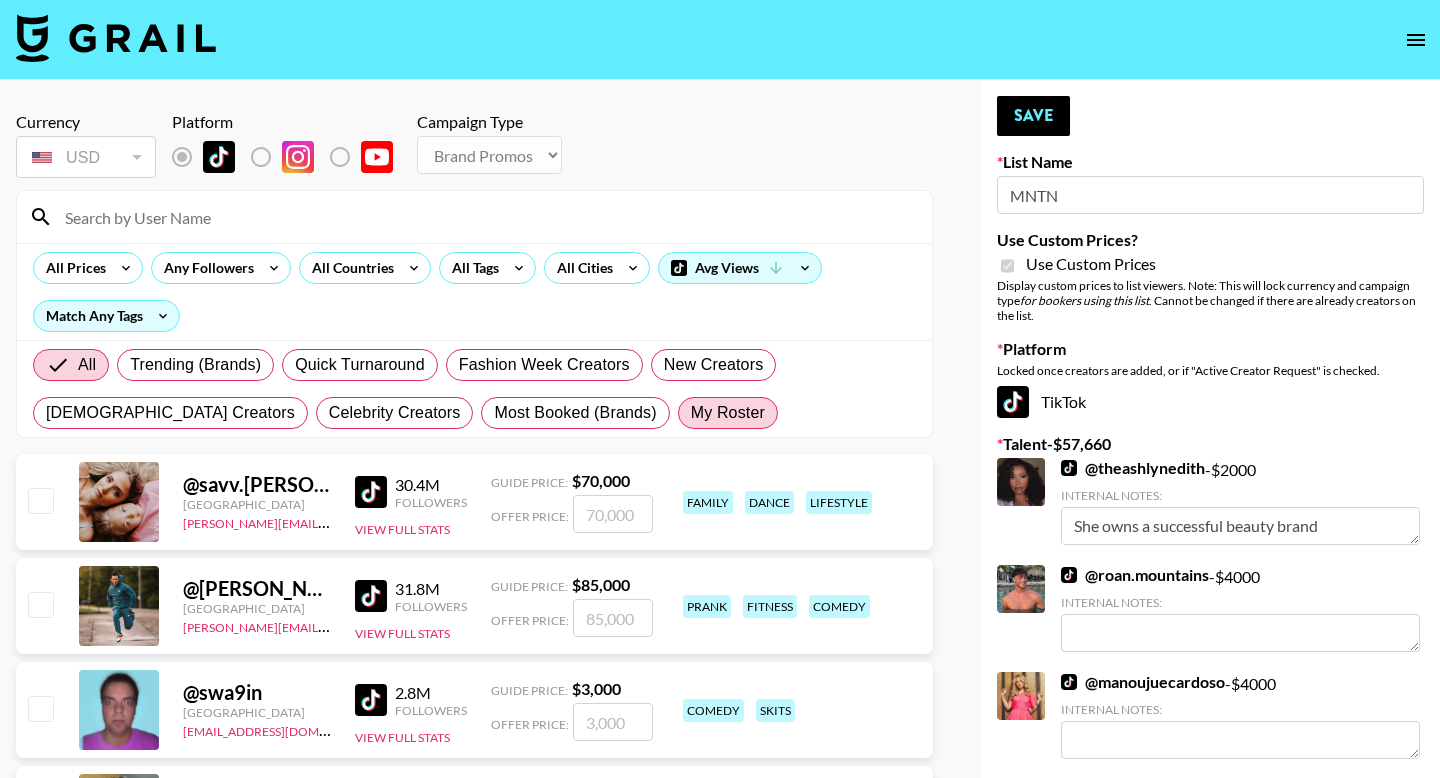 click on "My Roster" at bounding box center [728, 413] 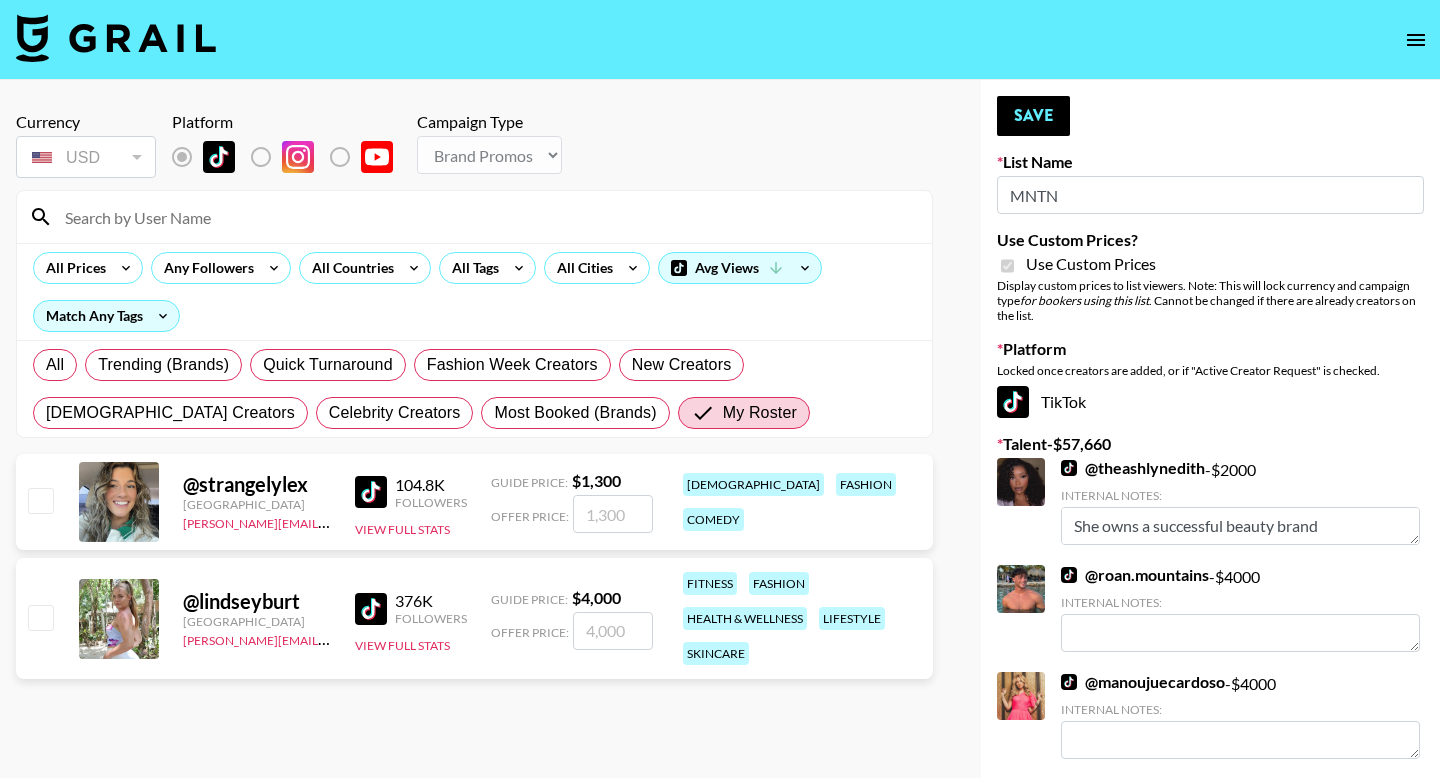 click at bounding box center (40, 617) 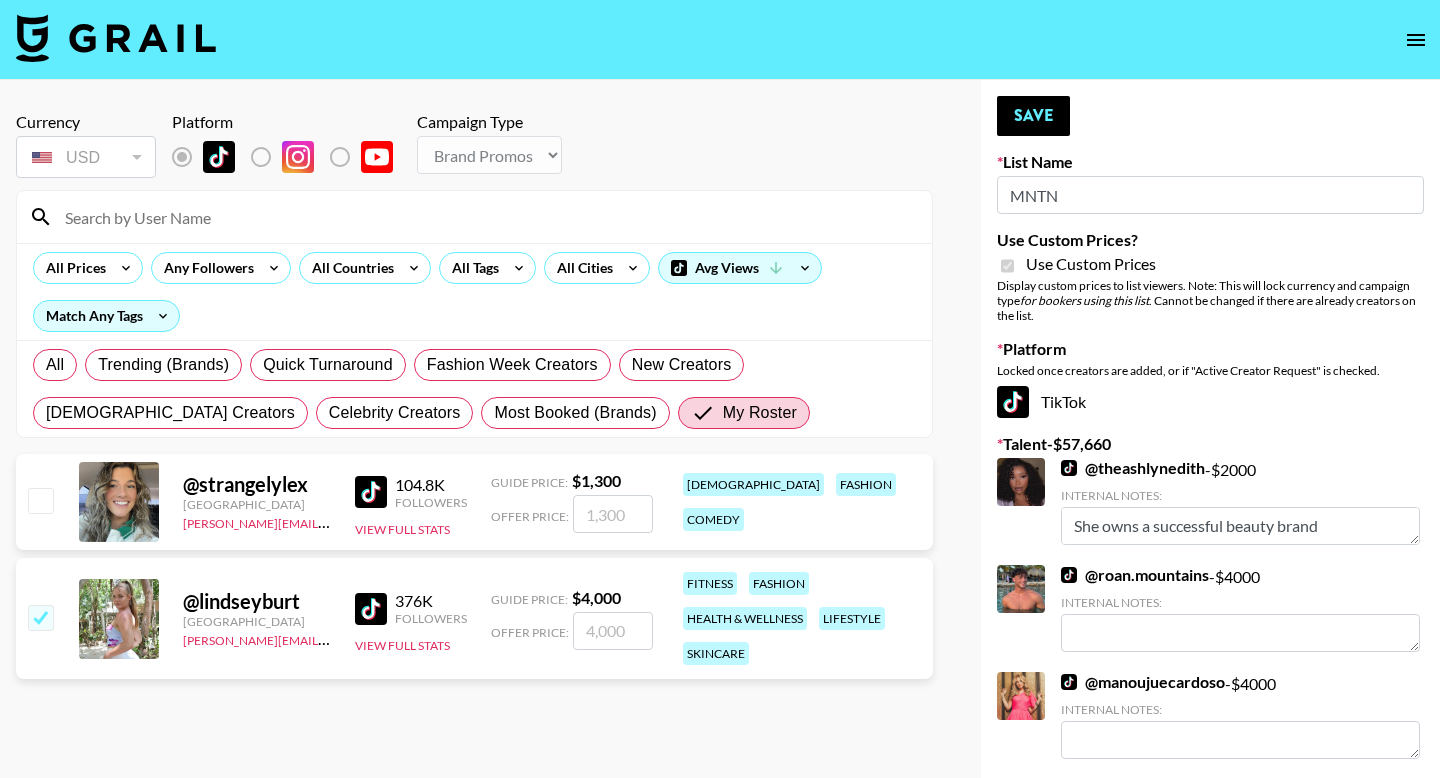 checkbox on "true" 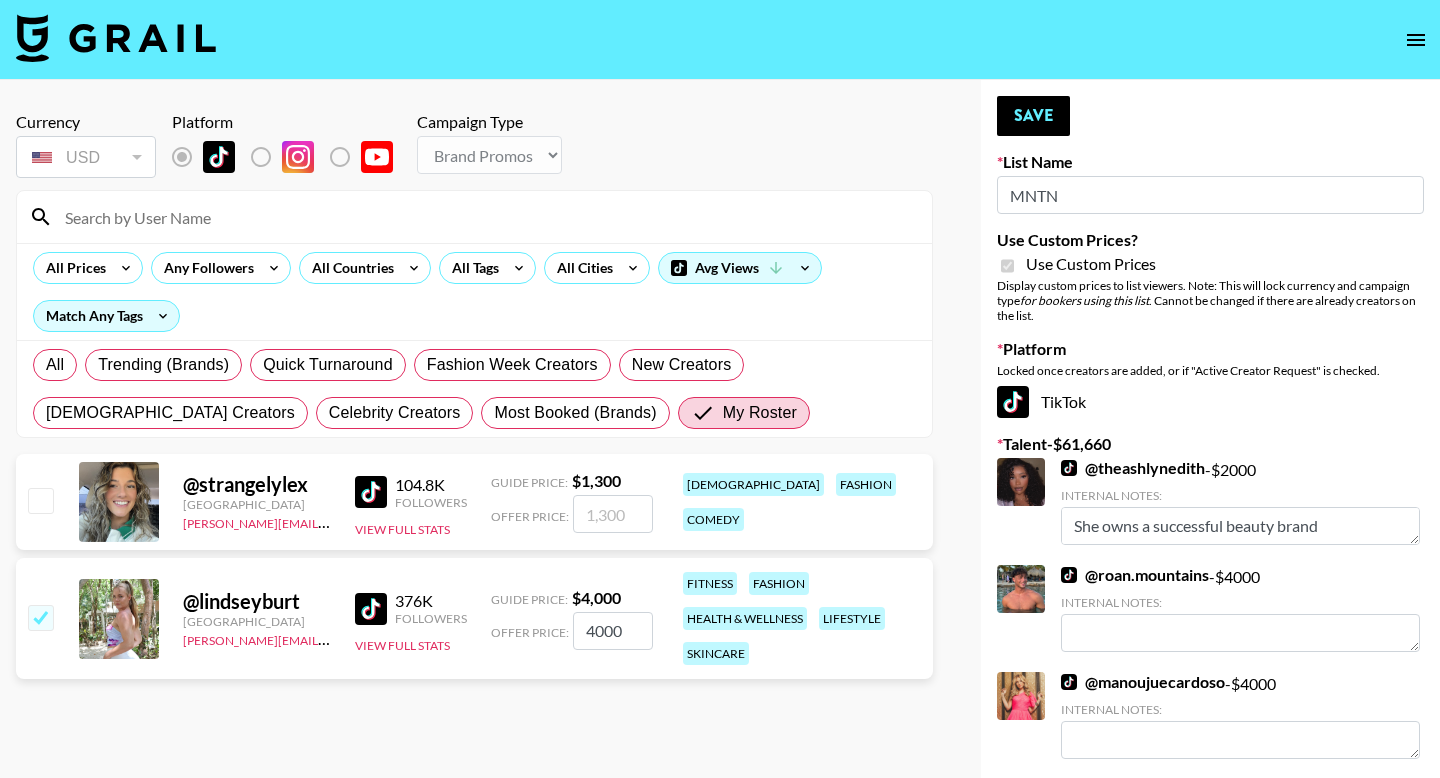 click on "4000" at bounding box center [613, 631] 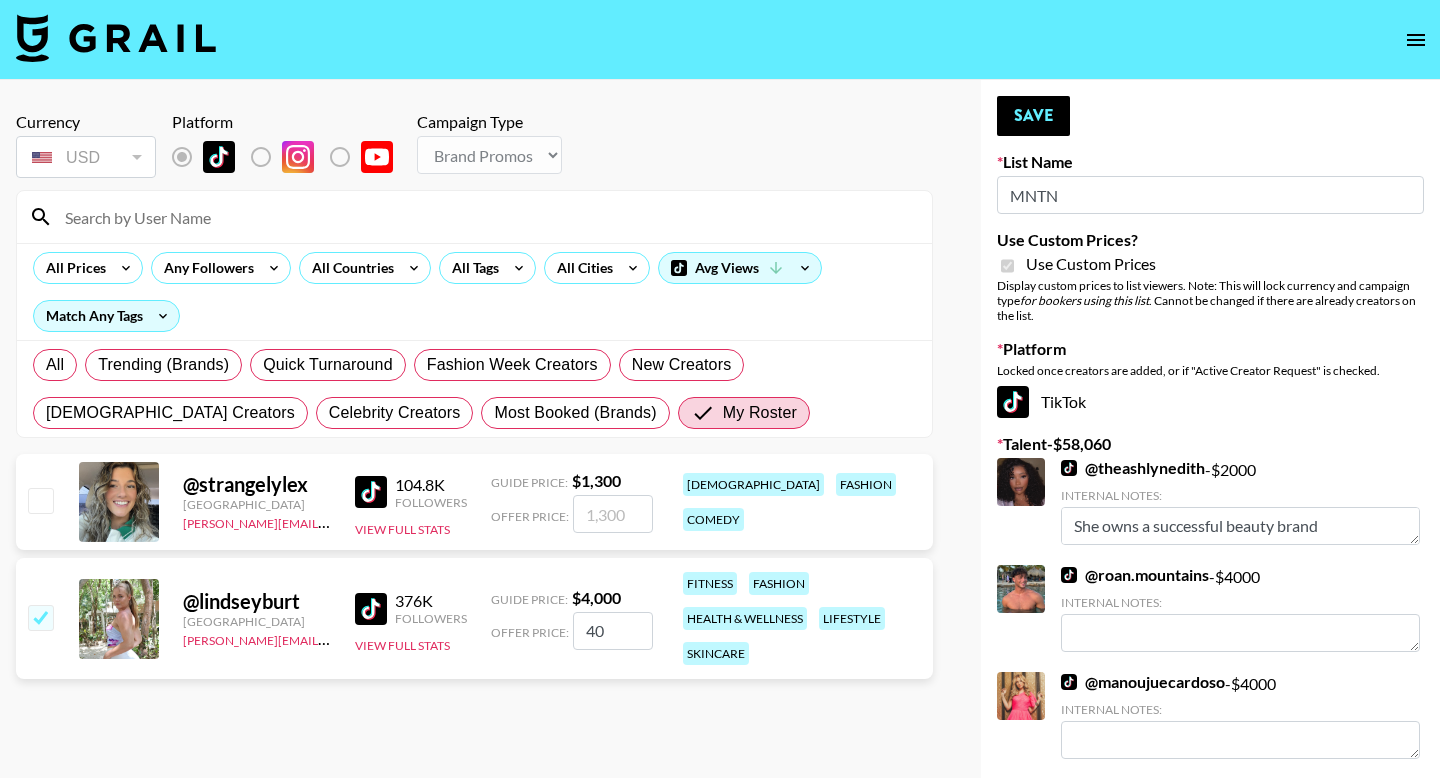 type on "4" 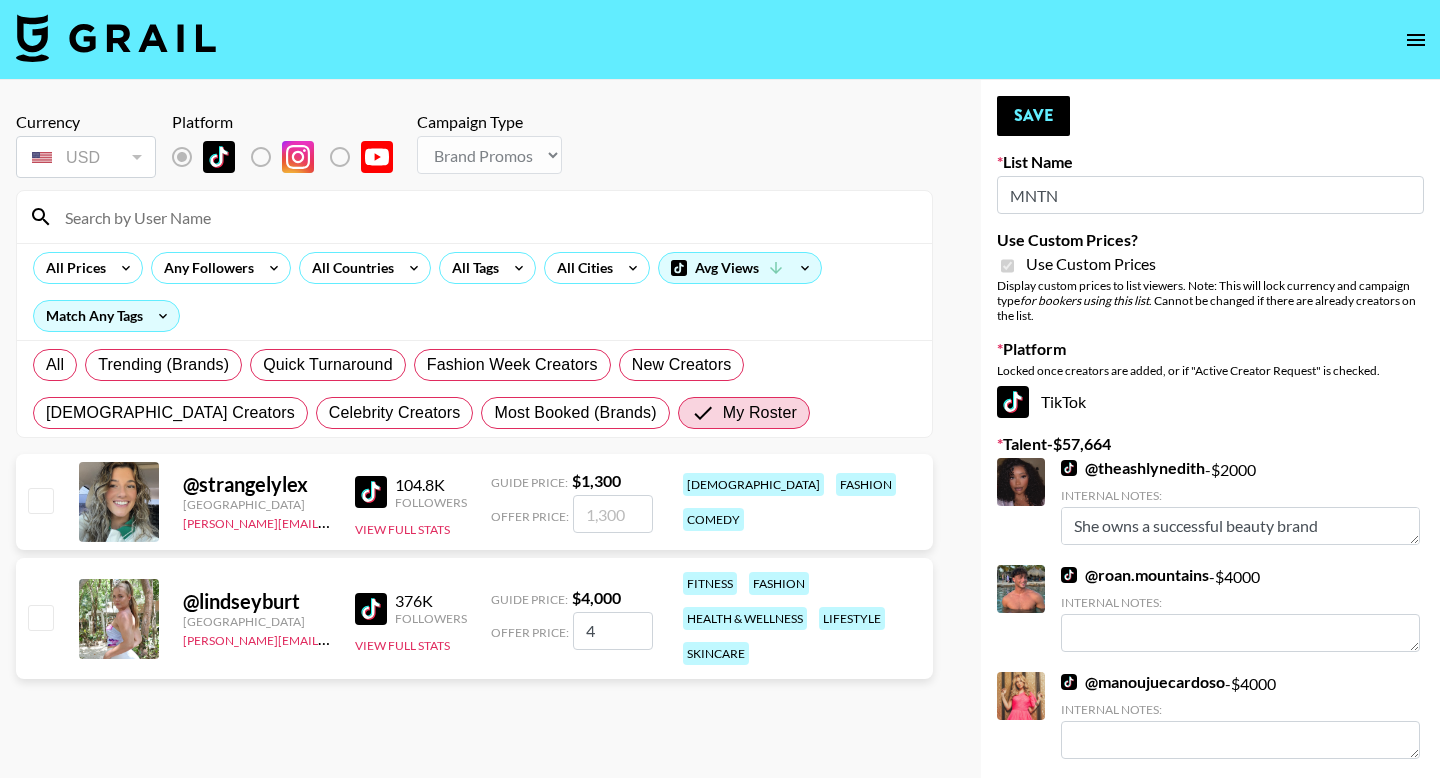 checkbox on "false" 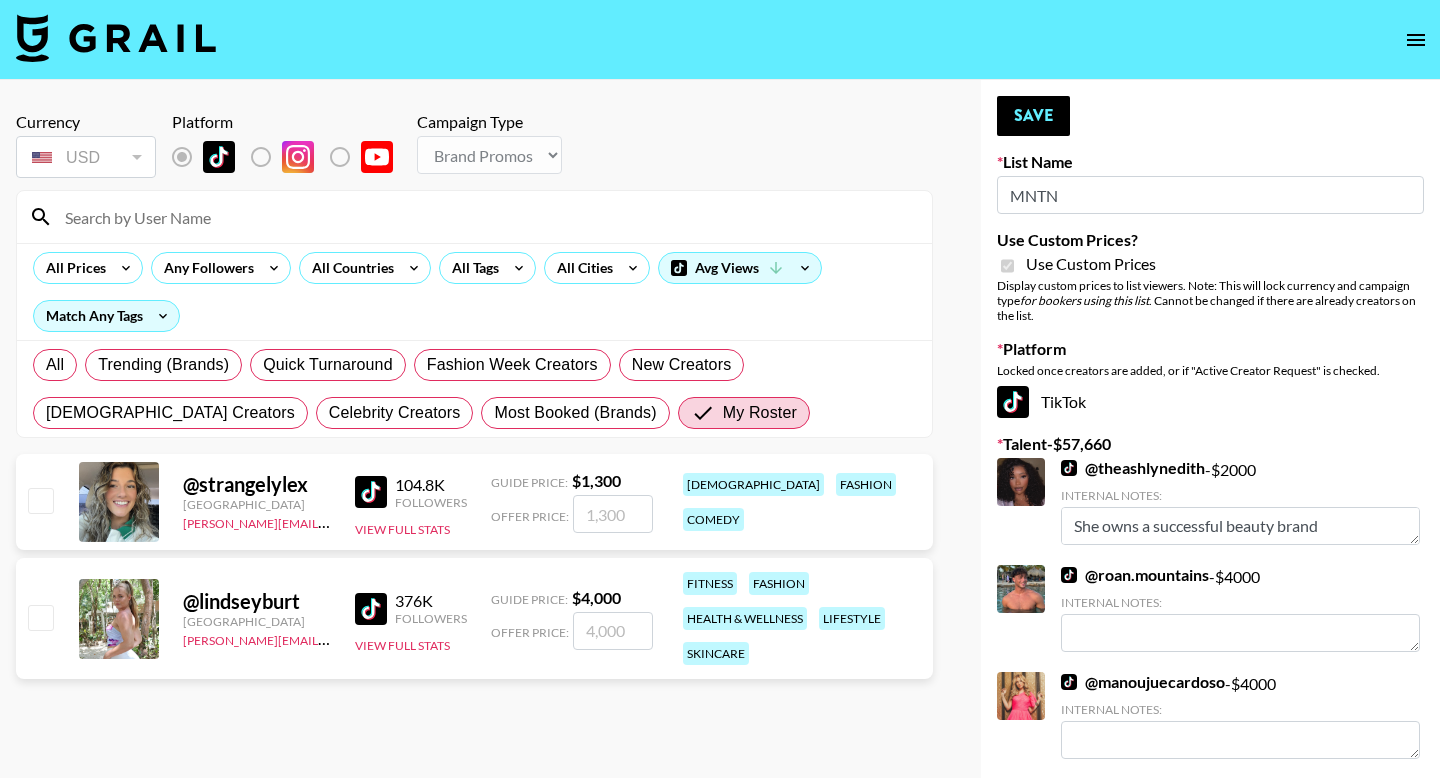 checkbox on "true" 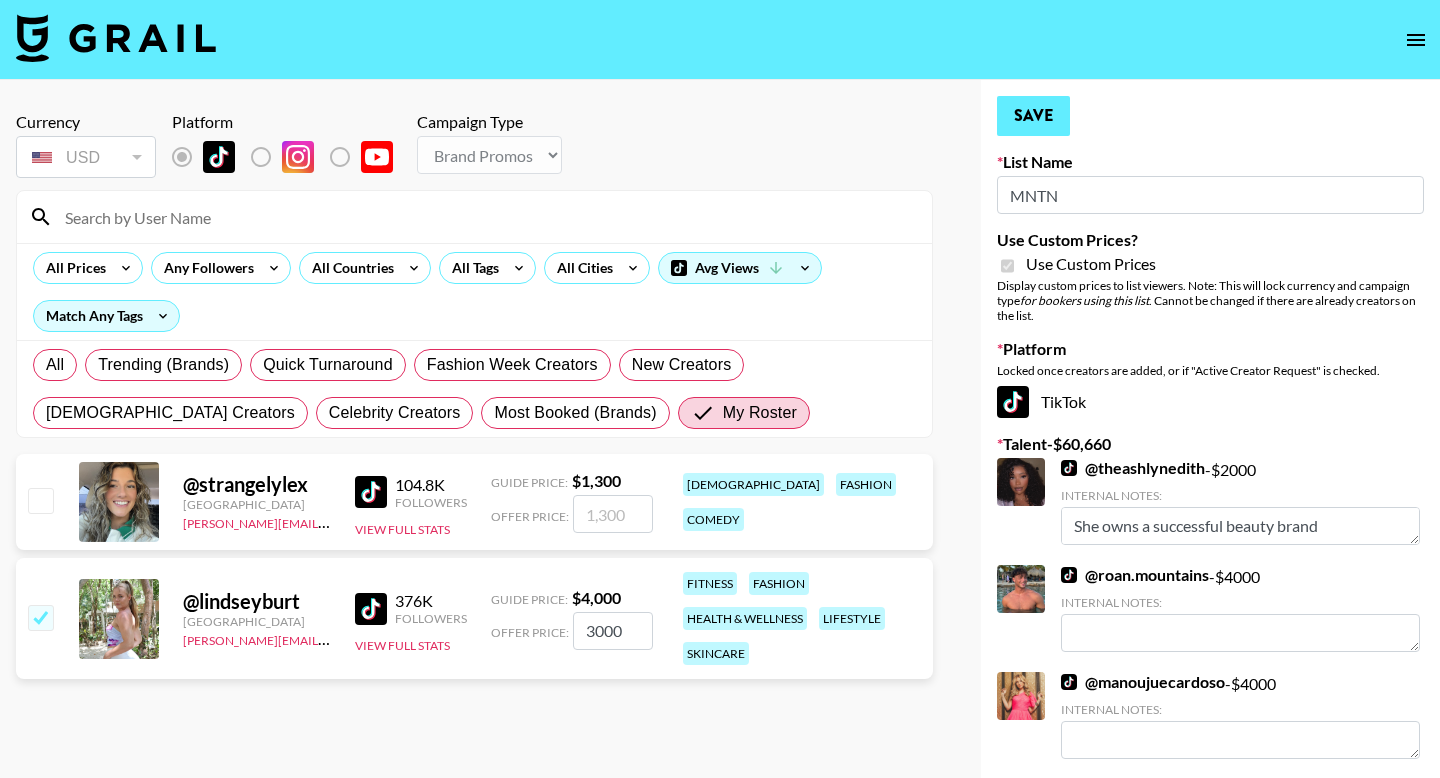 type on "3000" 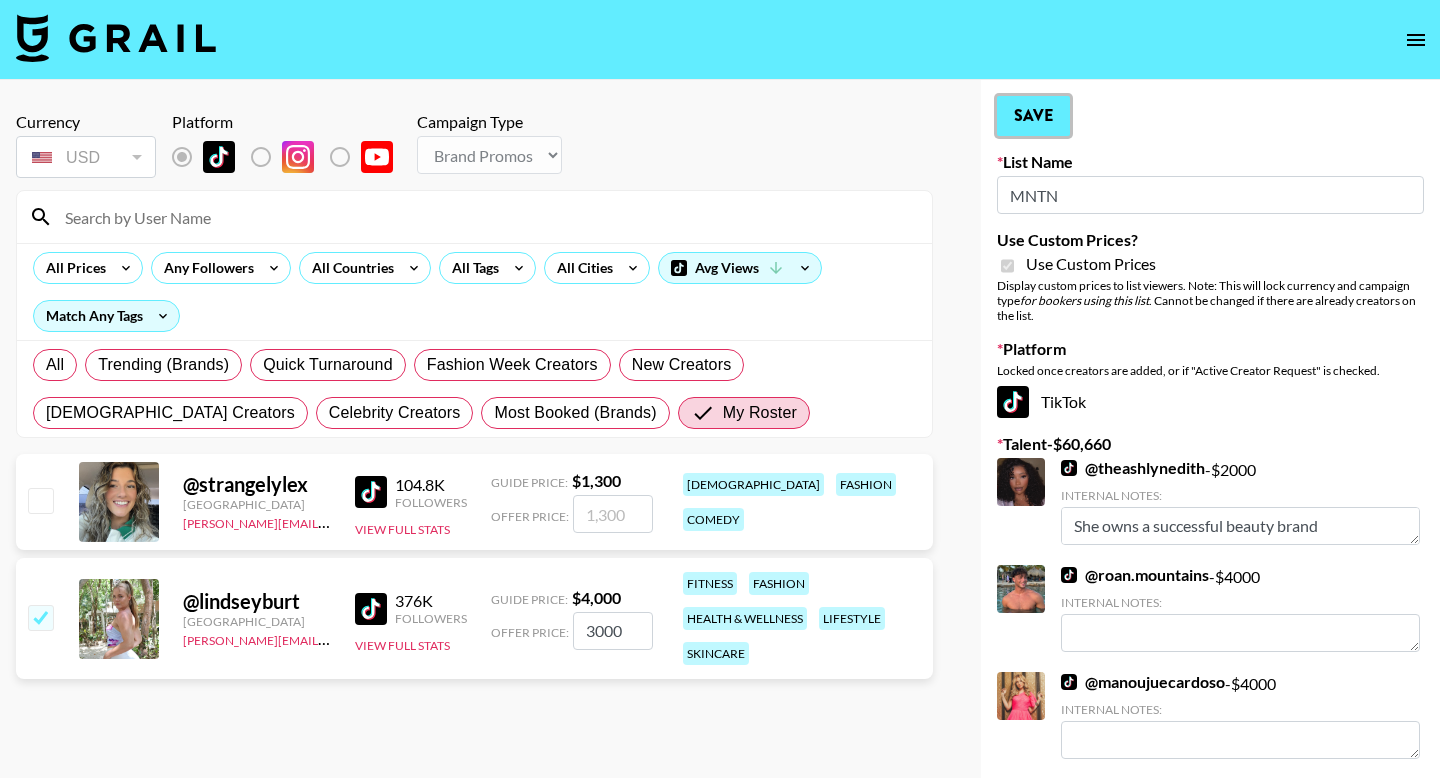 click on "Save" at bounding box center (1033, 116) 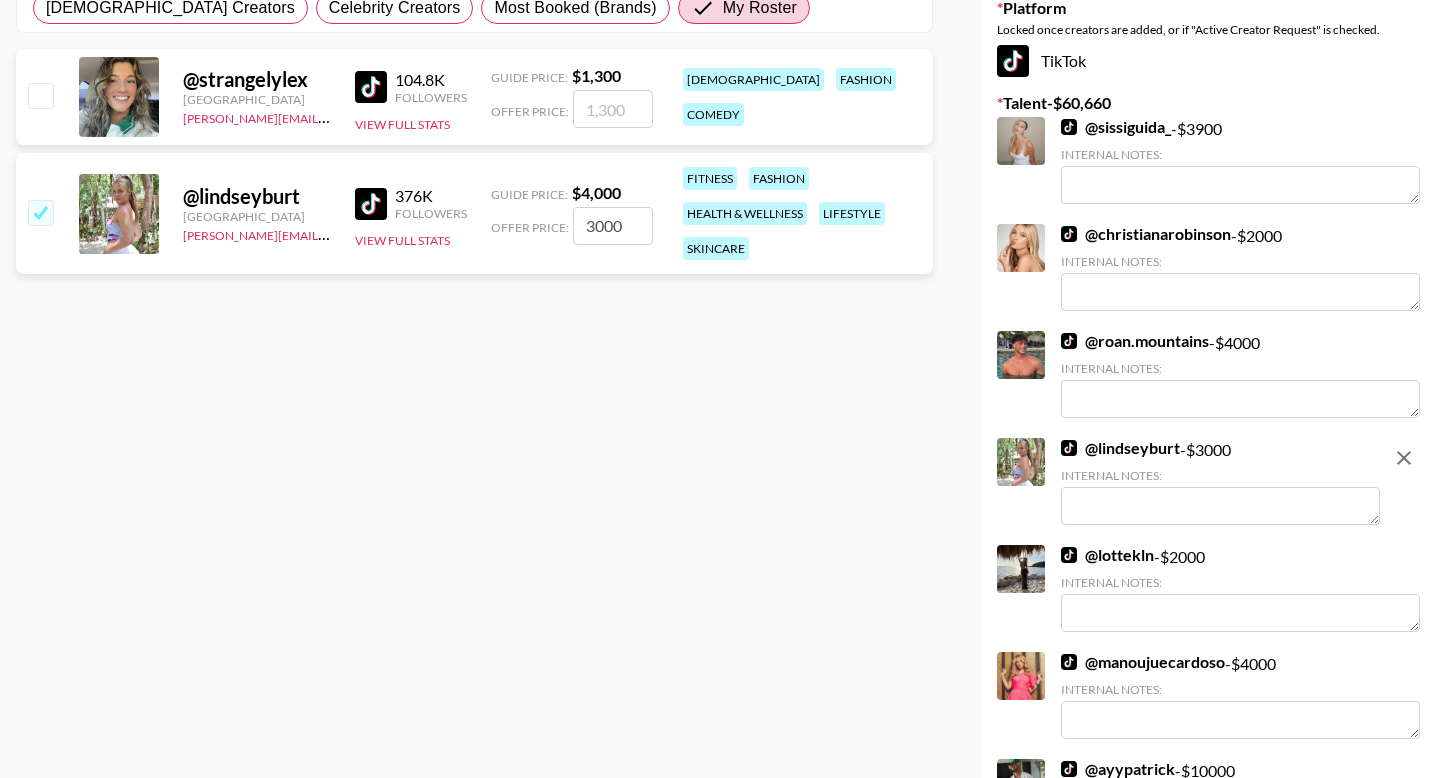 scroll, scrollTop: 408, scrollLeft: 0, axis: vertical 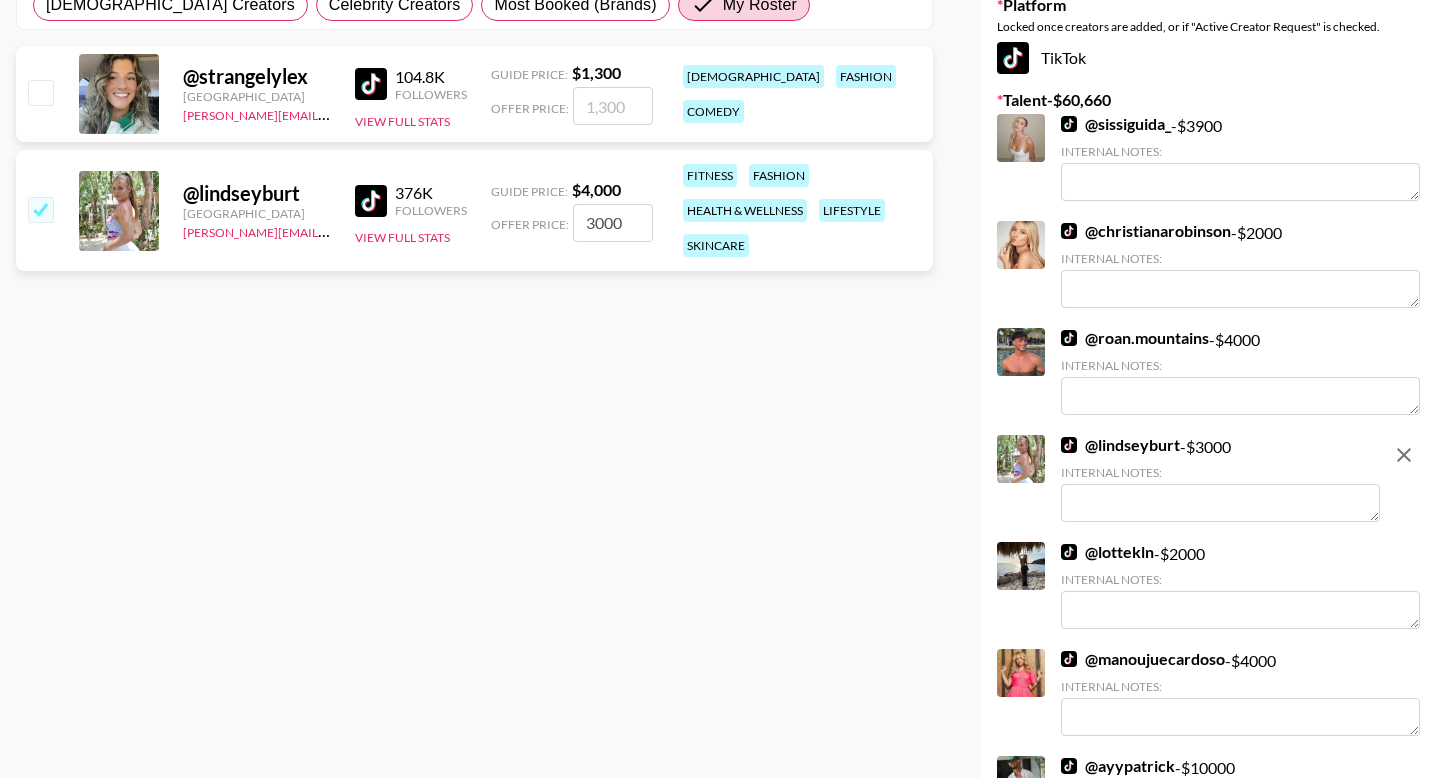click at bounding box center [1220, 503] 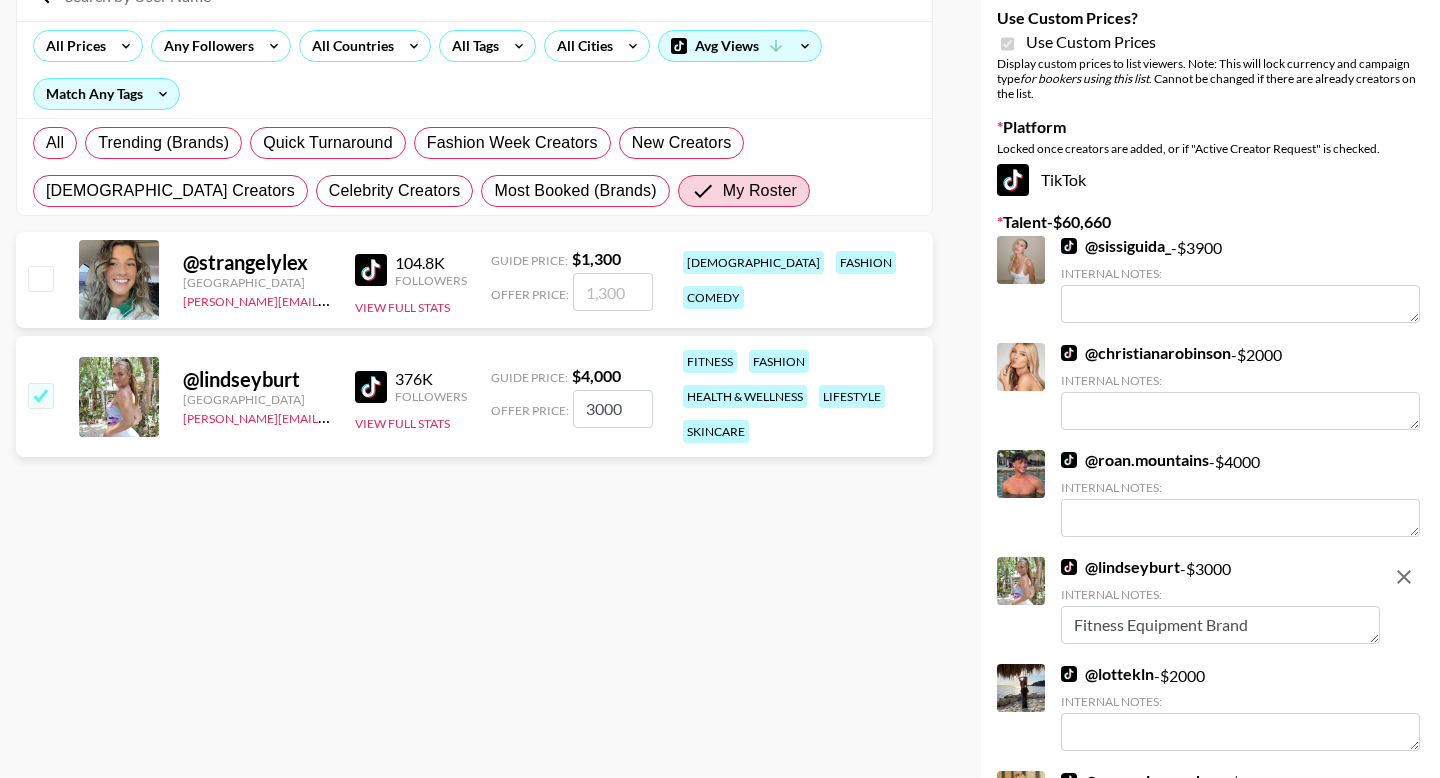 scroll, scrollTop: 0, scrollLeft: 0, axis: both 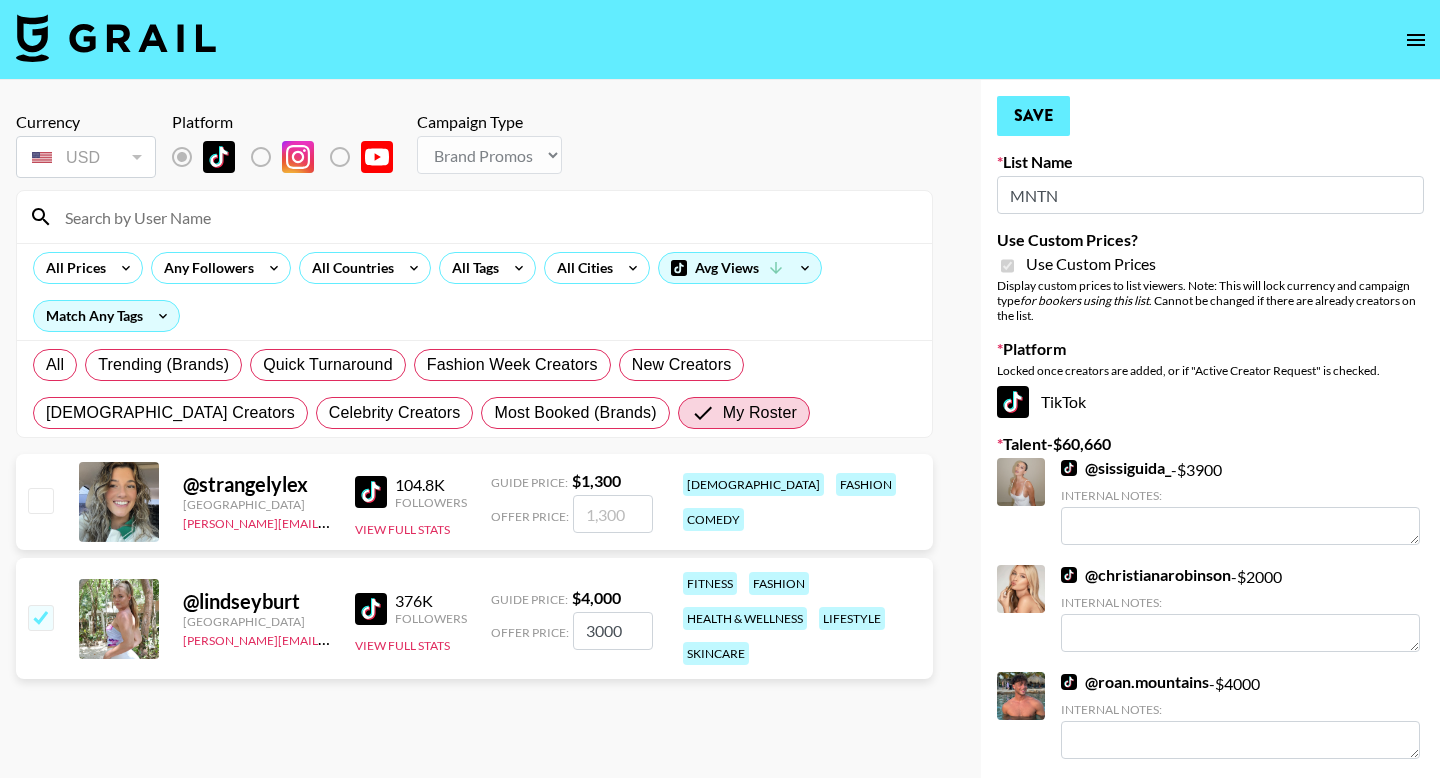 type on "Fitness Equipment Brand" 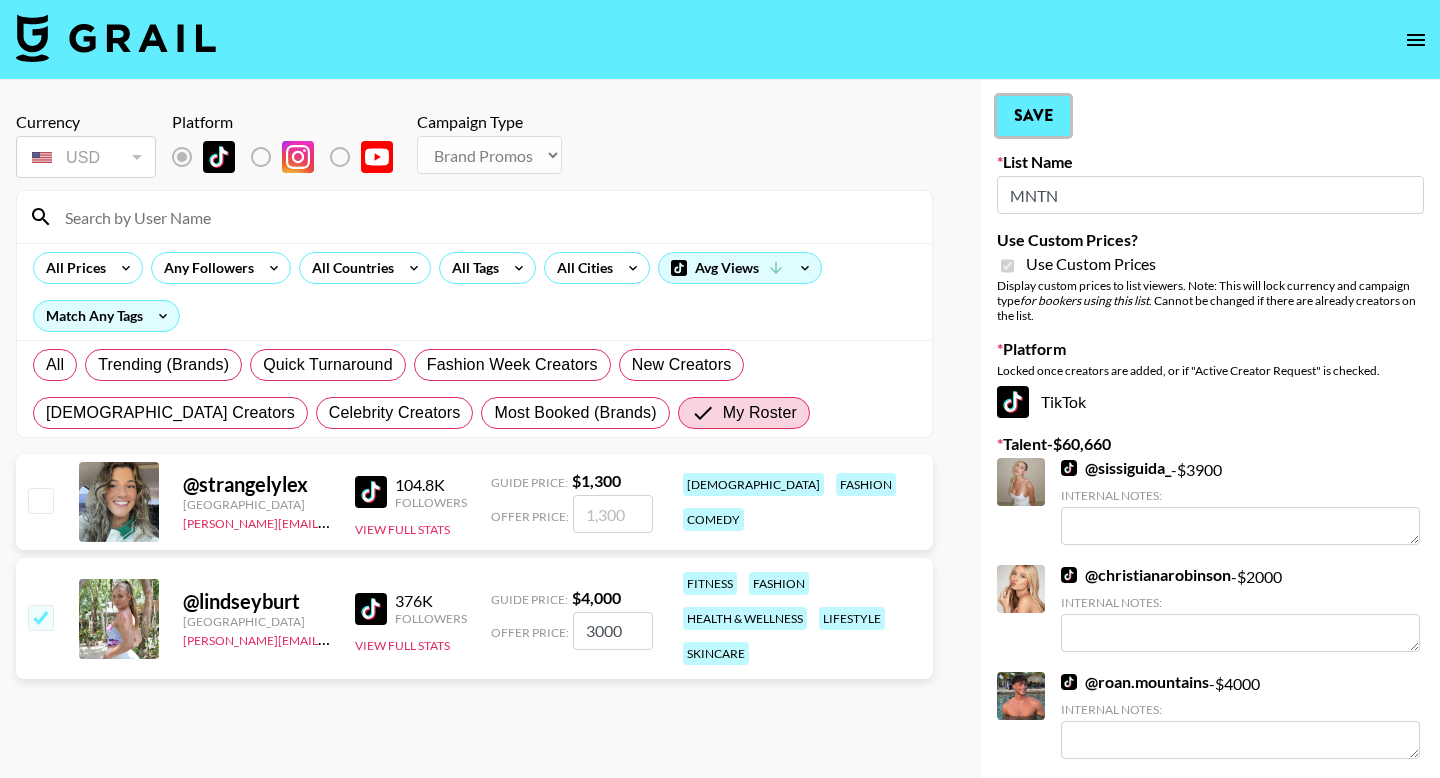 click on "Save" at bounding box center [1033, 116] 